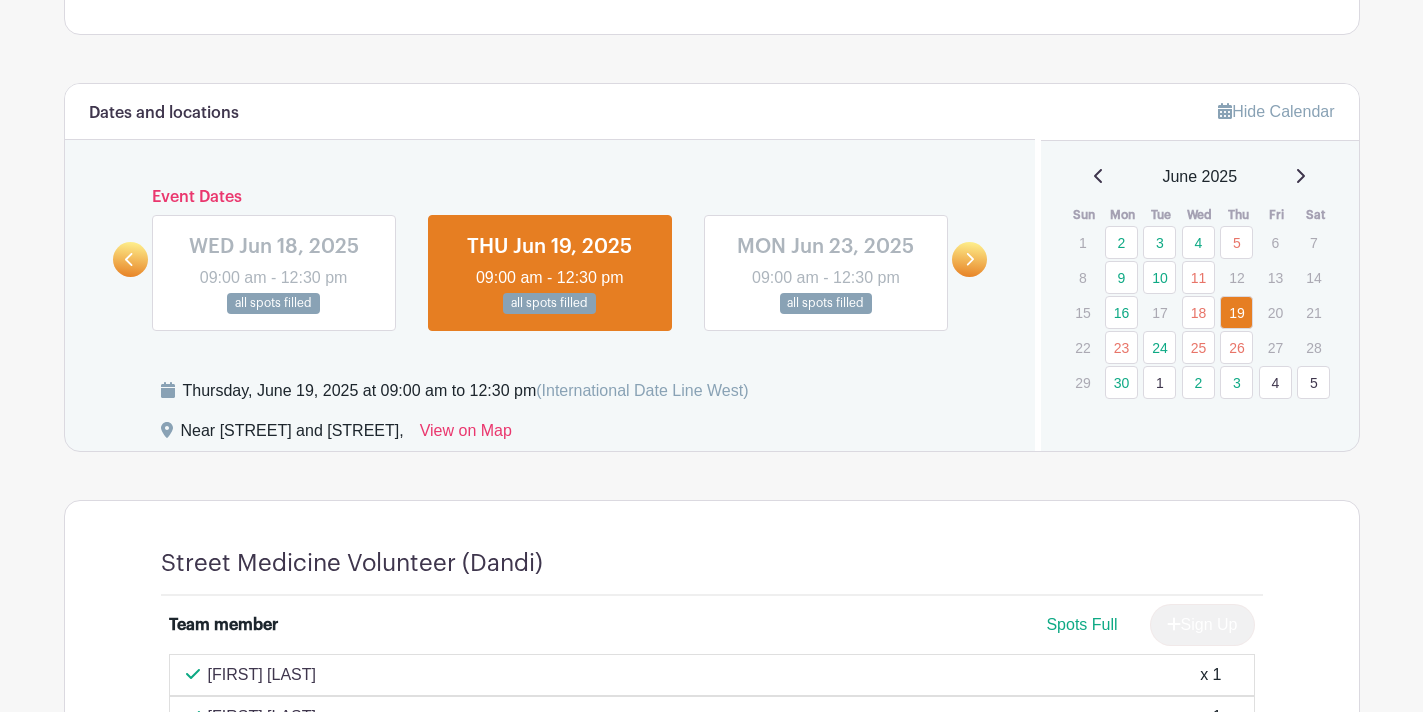 scroll, scrollTop: 732, scrollLeft: 0, axis: vertical 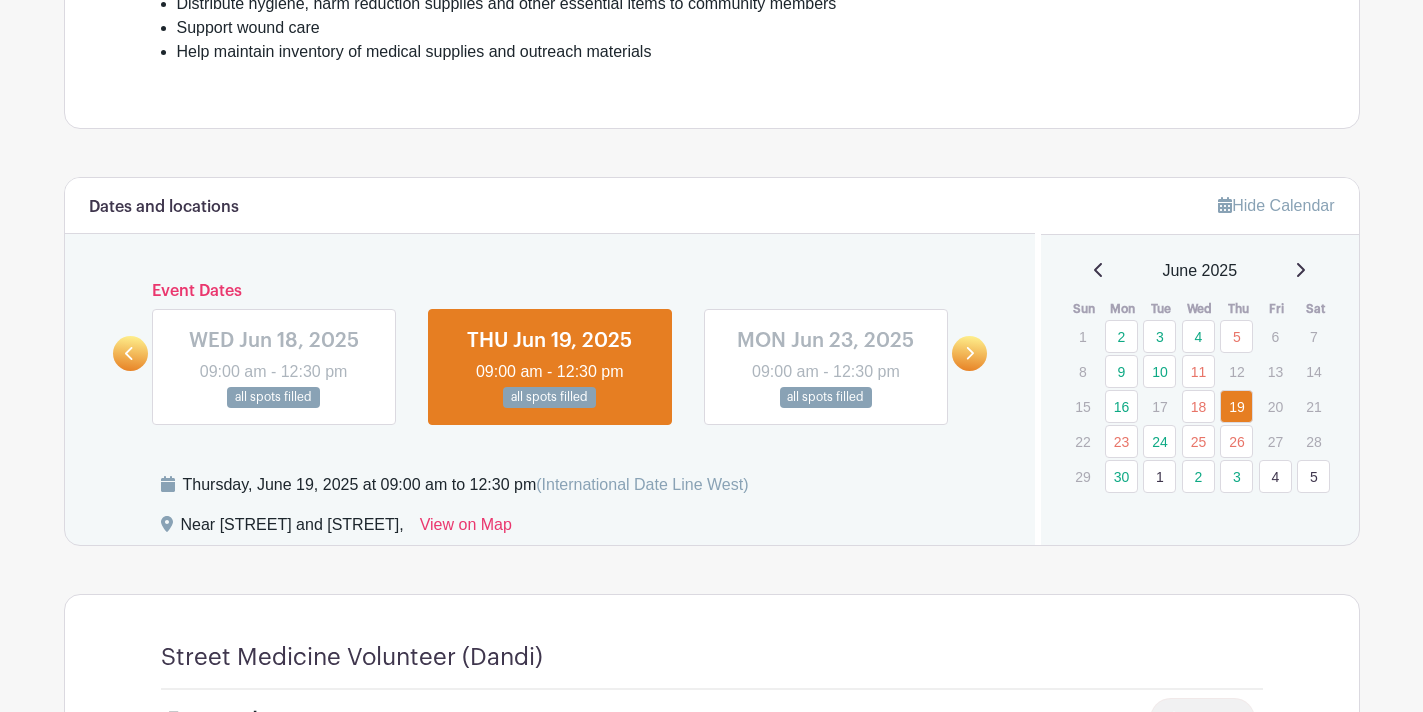 click at bounding box center [969, 353] 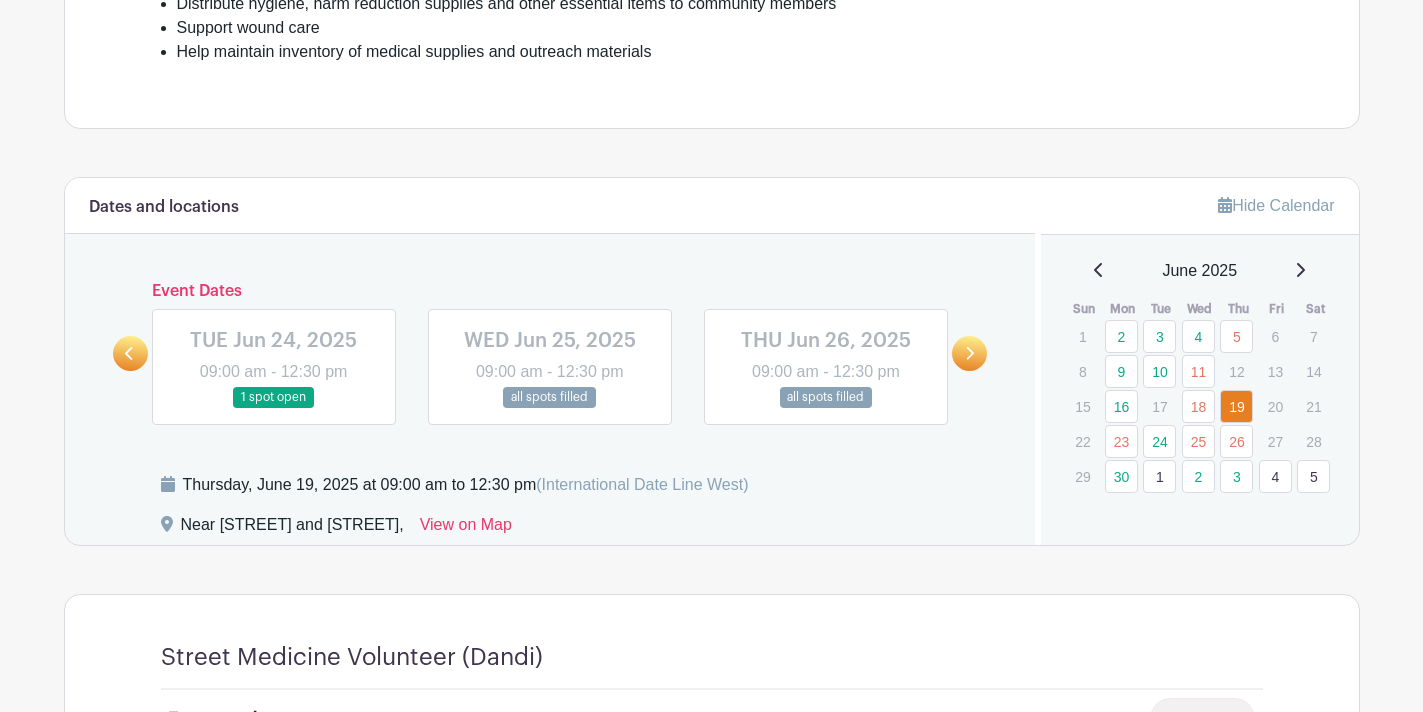 click at bounding box center (826, 408) 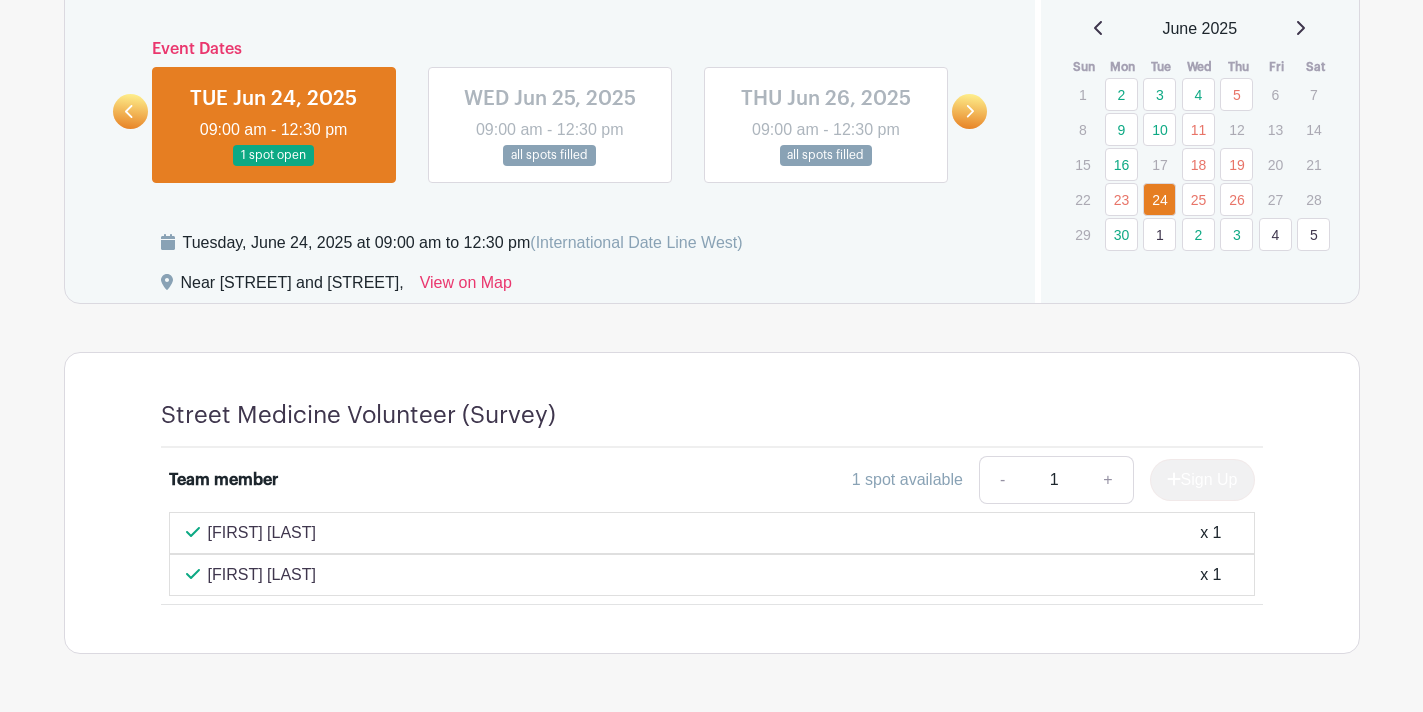 scroll, scrollTop: 987, scrollLeft: 0, axis: vertical 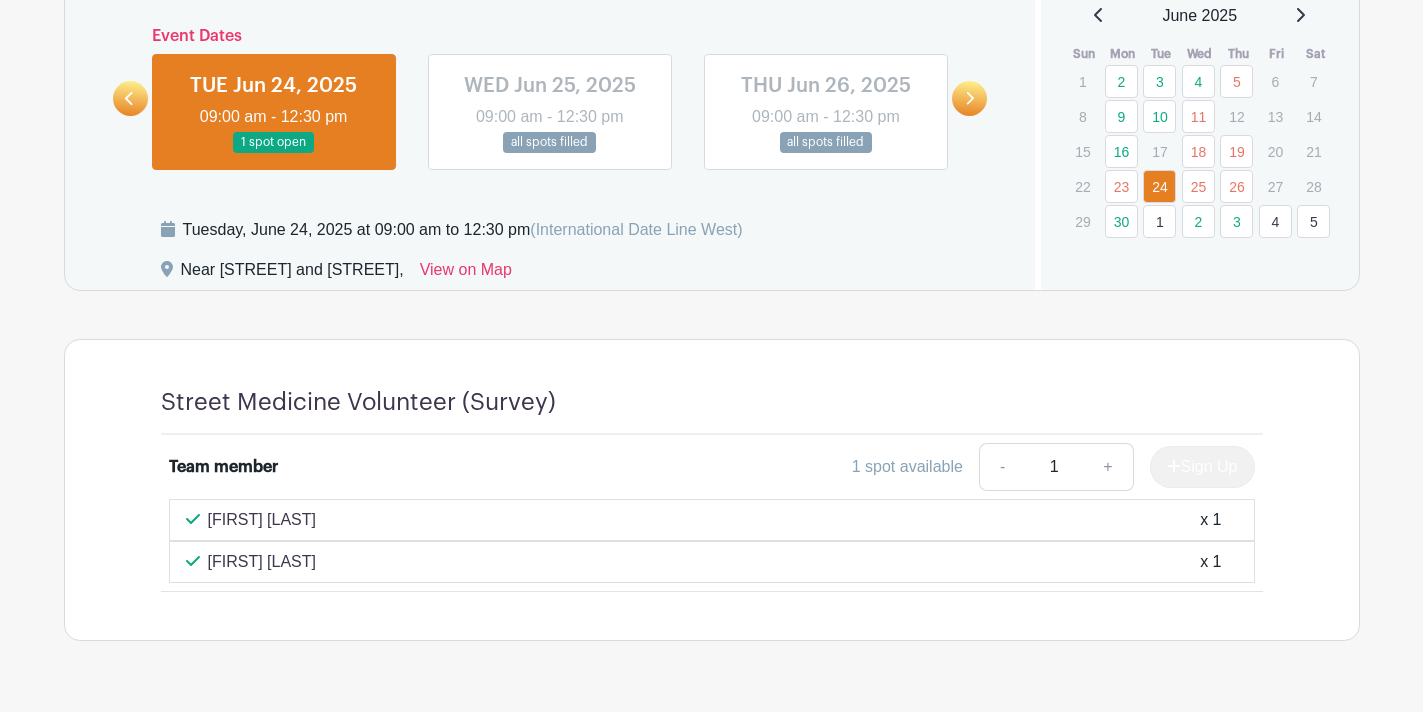 click at bounding box center [274, 153] 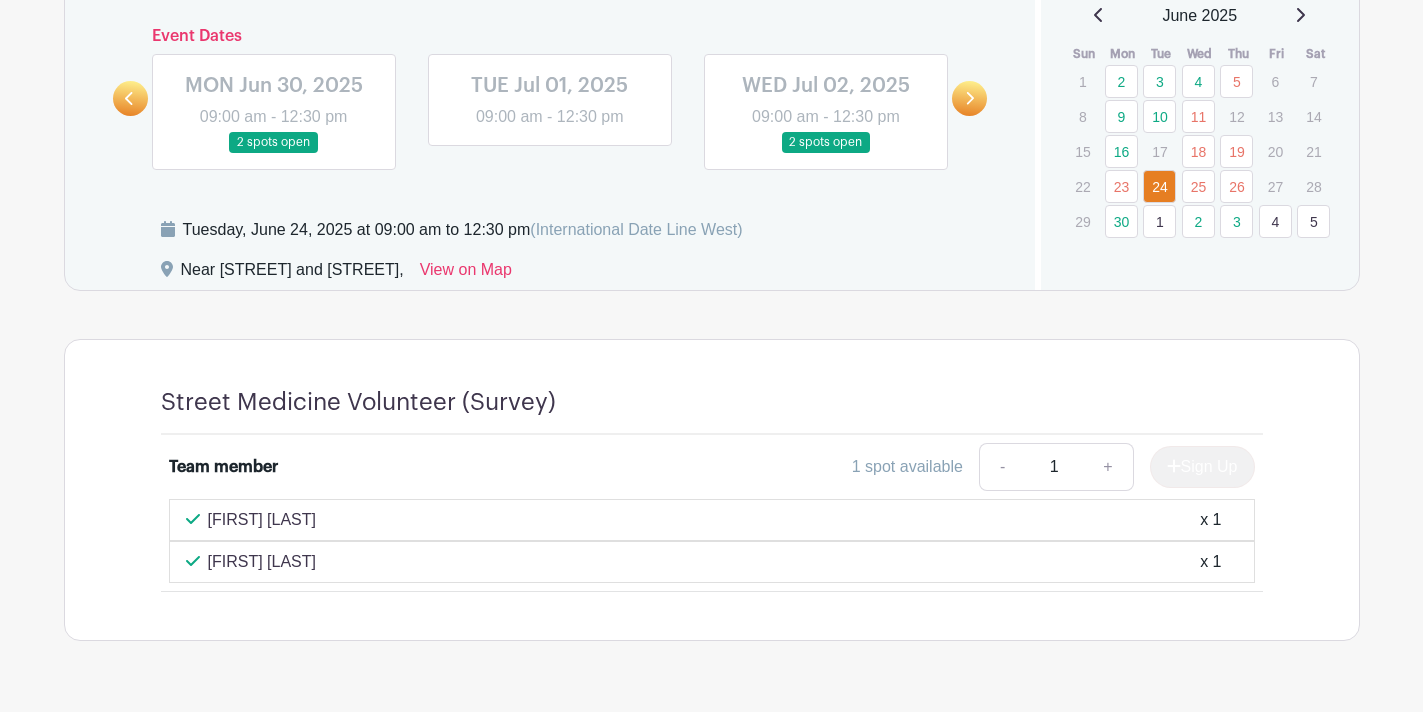 click at bounding box center [969, 98] 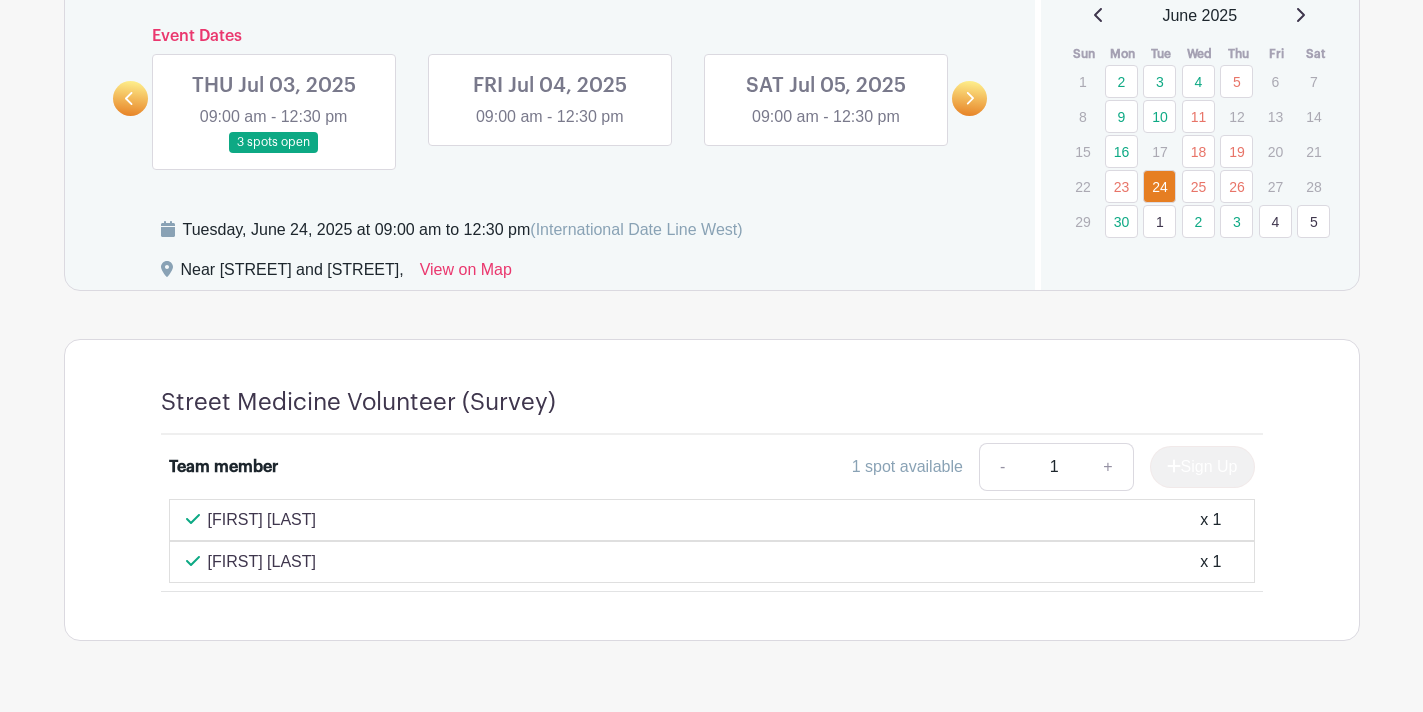 click at bounding box center (274, 153) 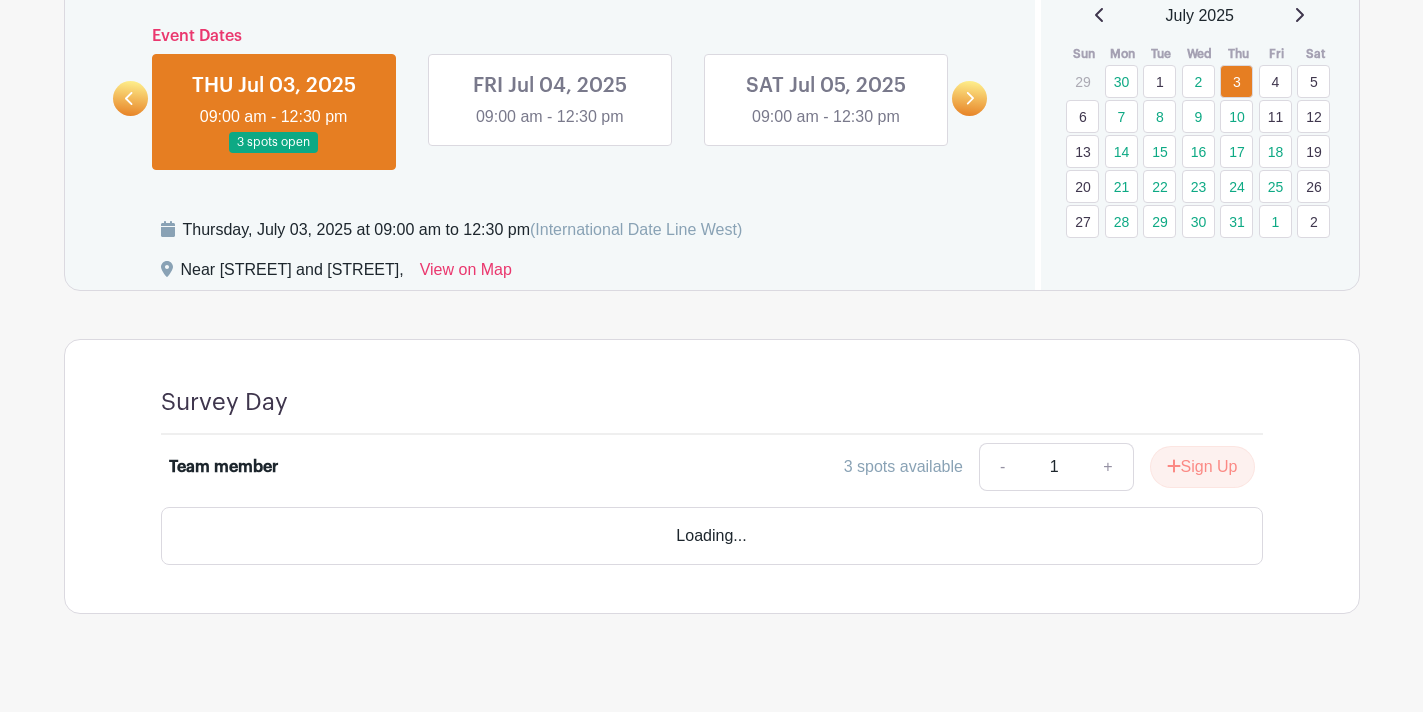 scroll, scrollTop: 957, scrollLeft: 0, axis: vertical 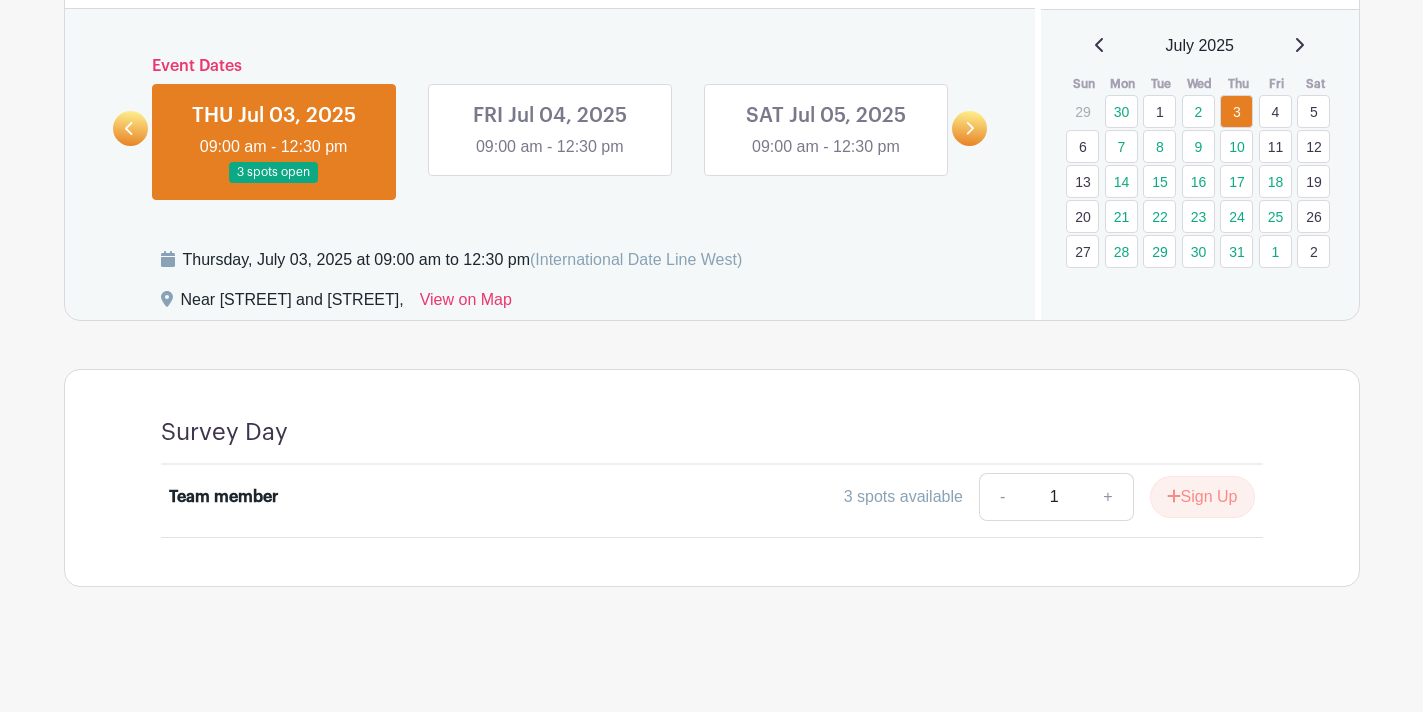 click on "(International Date Line West)" at bounding box center (636, 259) 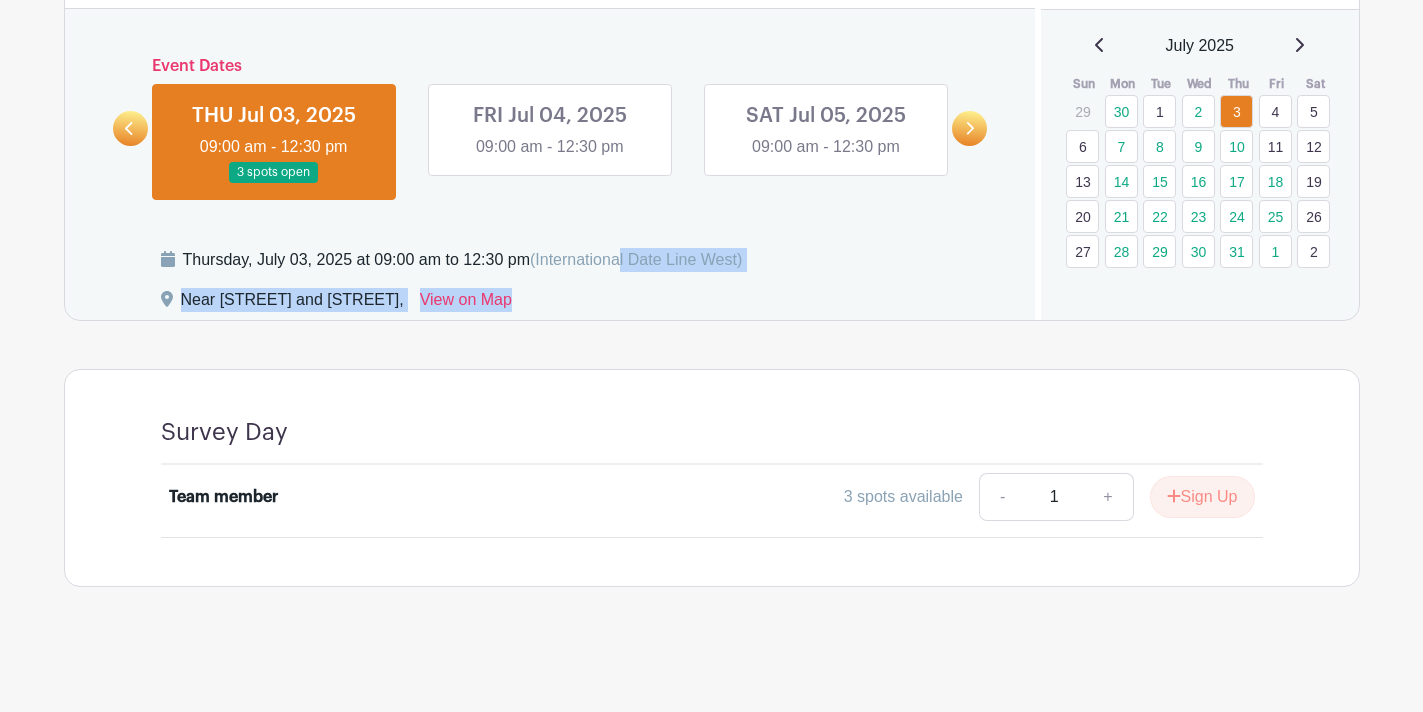 drag, startPoint x: 617, startPoint y: 263, endPoint x: 686, endPoint y: 307, distance: 81.8352 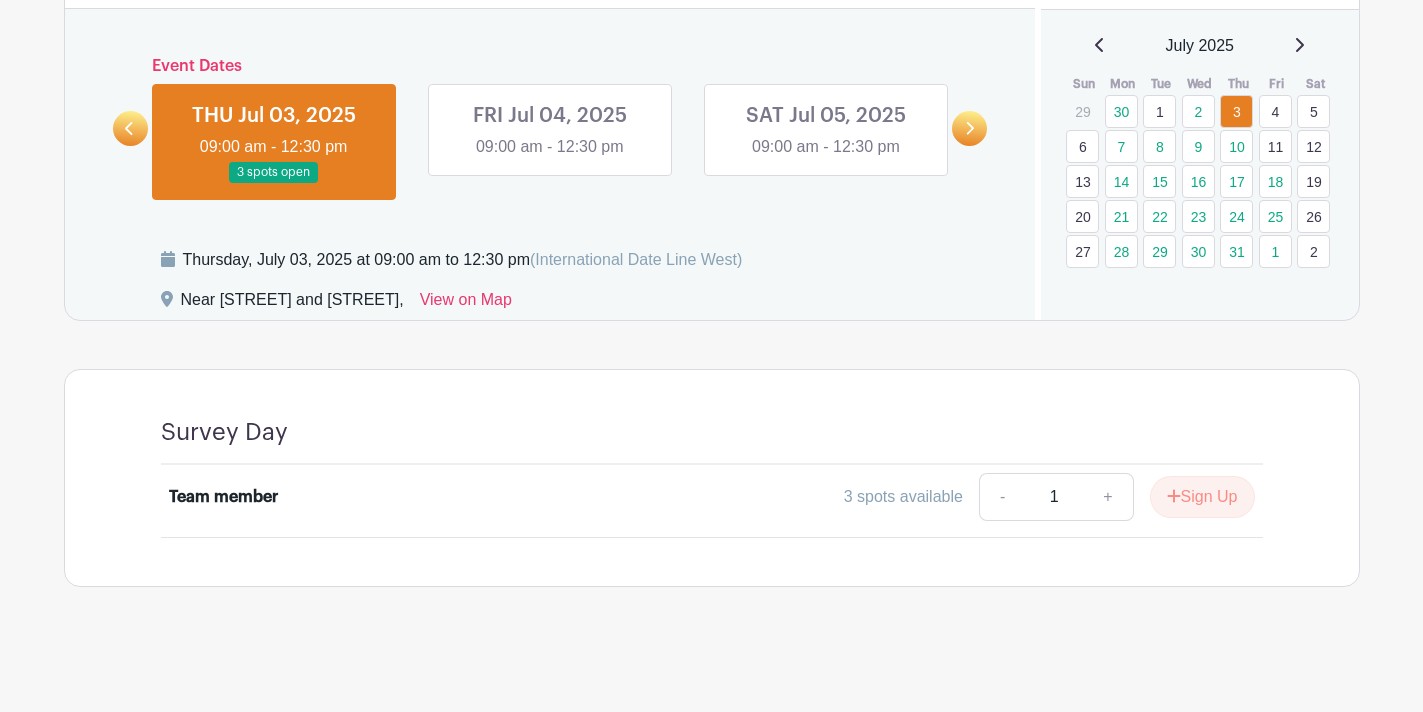 click on "Near [STREET] and [STREET],
View on Map" at bounding box center [586, 304] 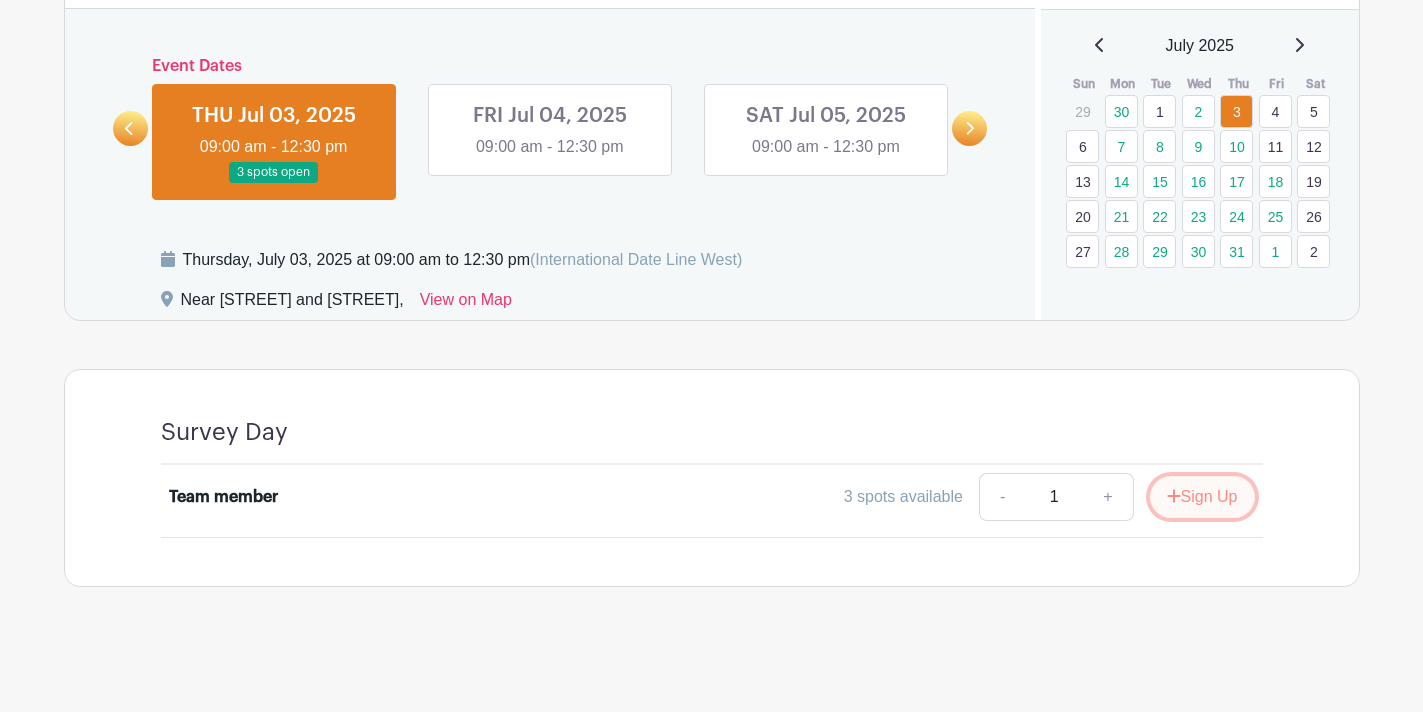 click on "Sign Up" at bounding box center (1202, 497) 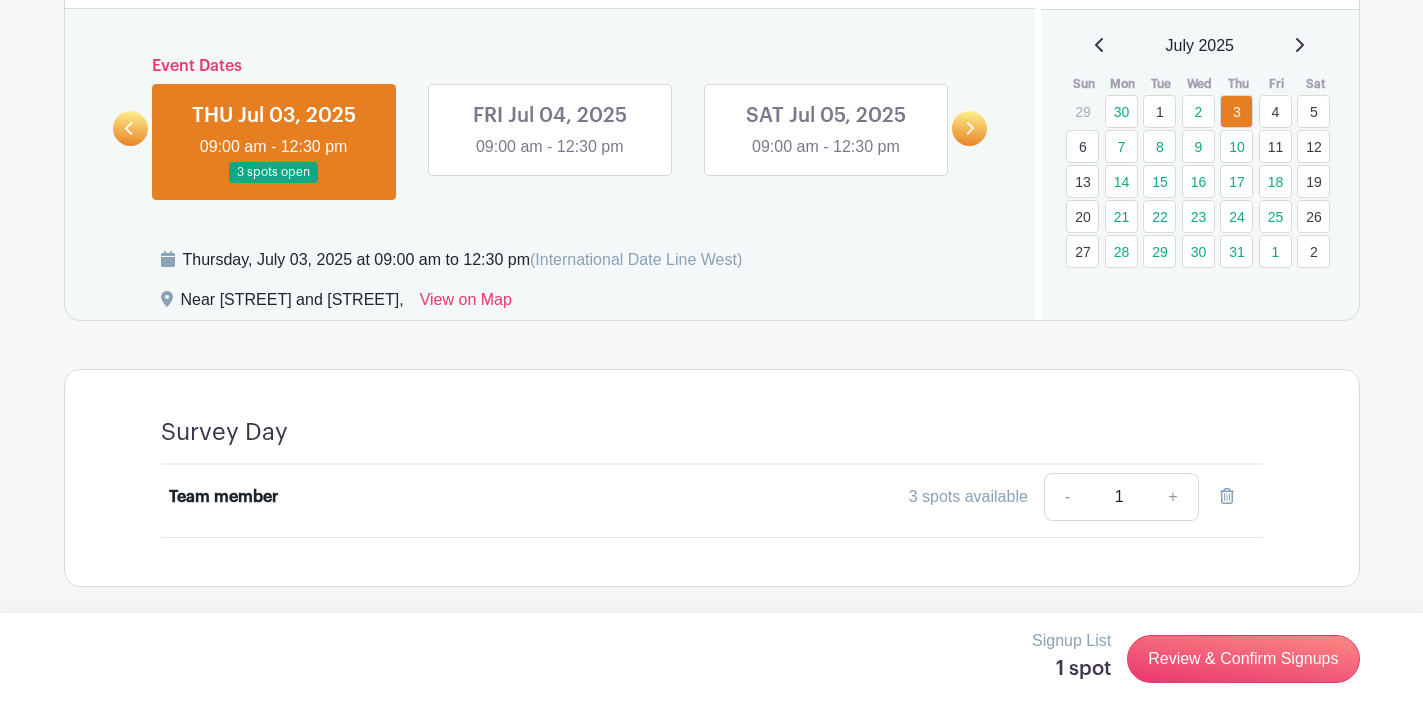 click at bounding box center [969, 128] 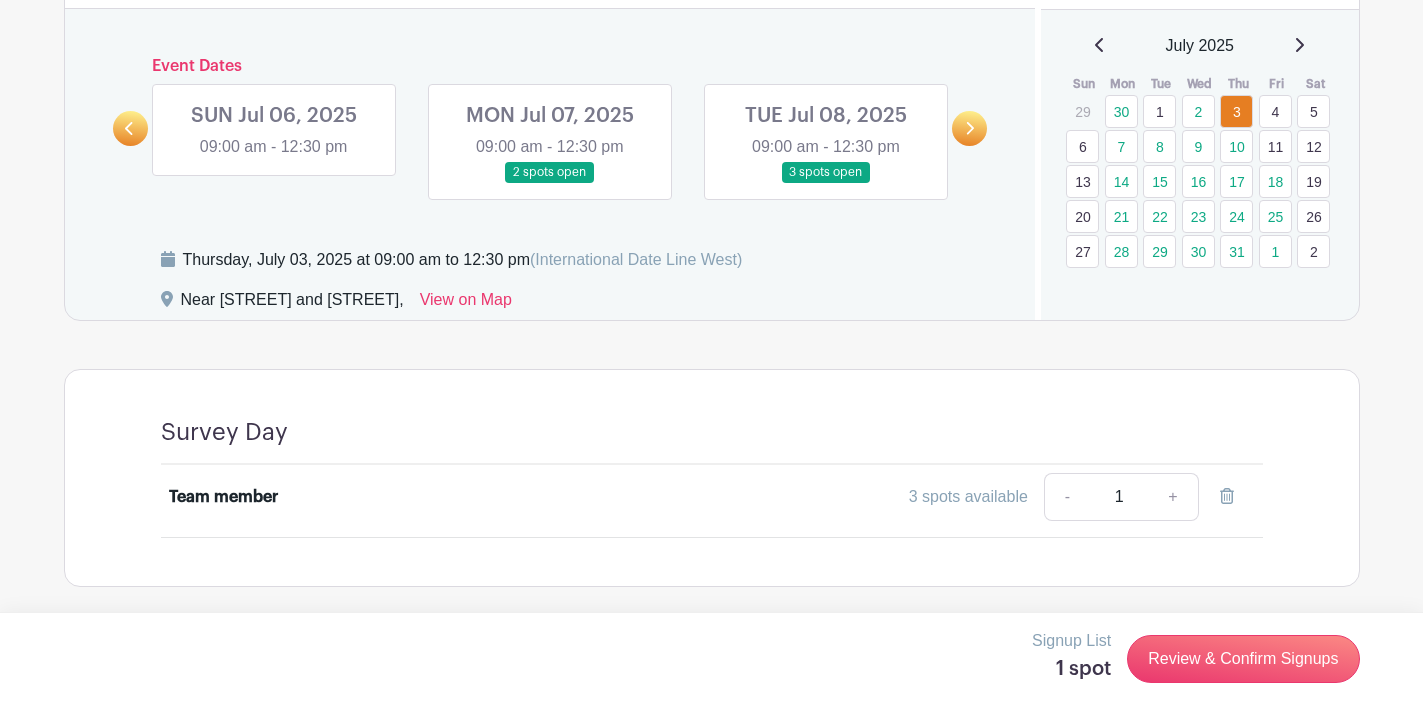 click at bounding box center [130, 128] 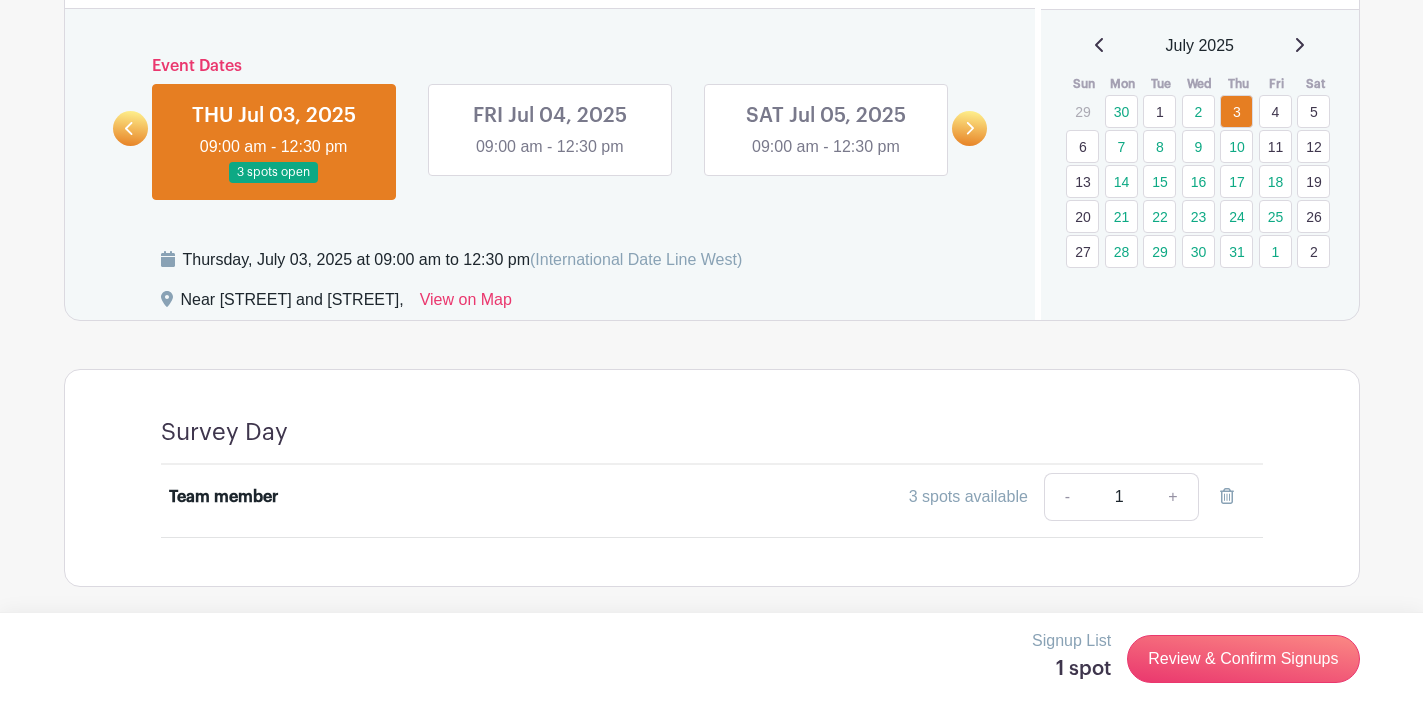 click at bounding box center [550, 159] 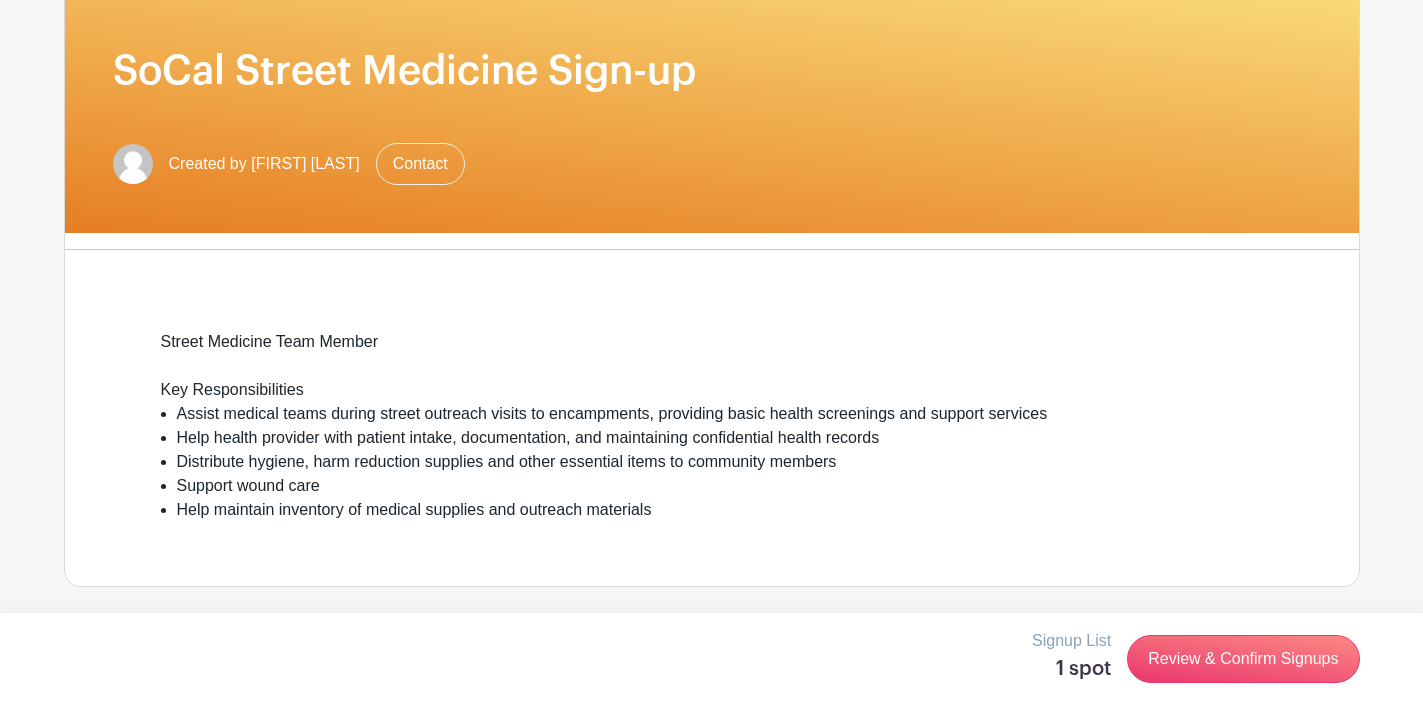 scroll, scrollTop: 691, scrollLeft: 0, axis: vertical 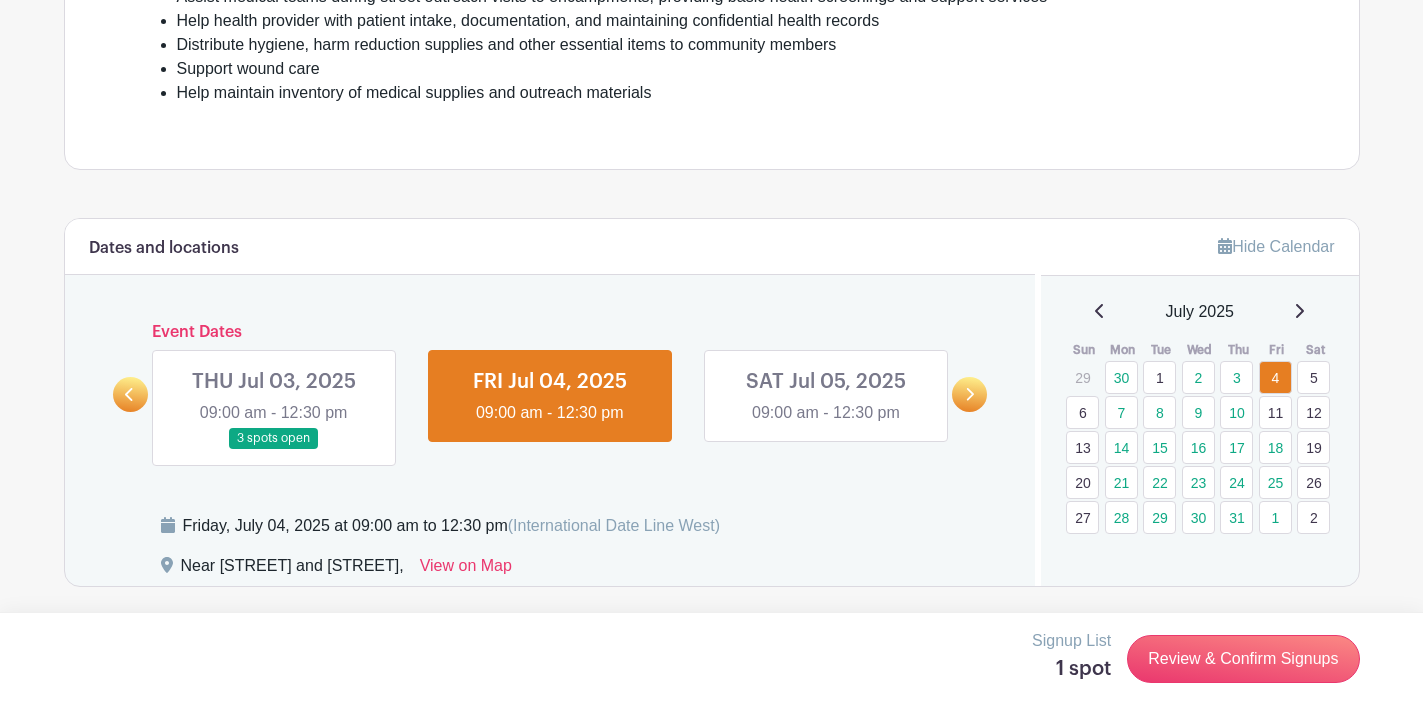 click at bounding box center (969, 394) 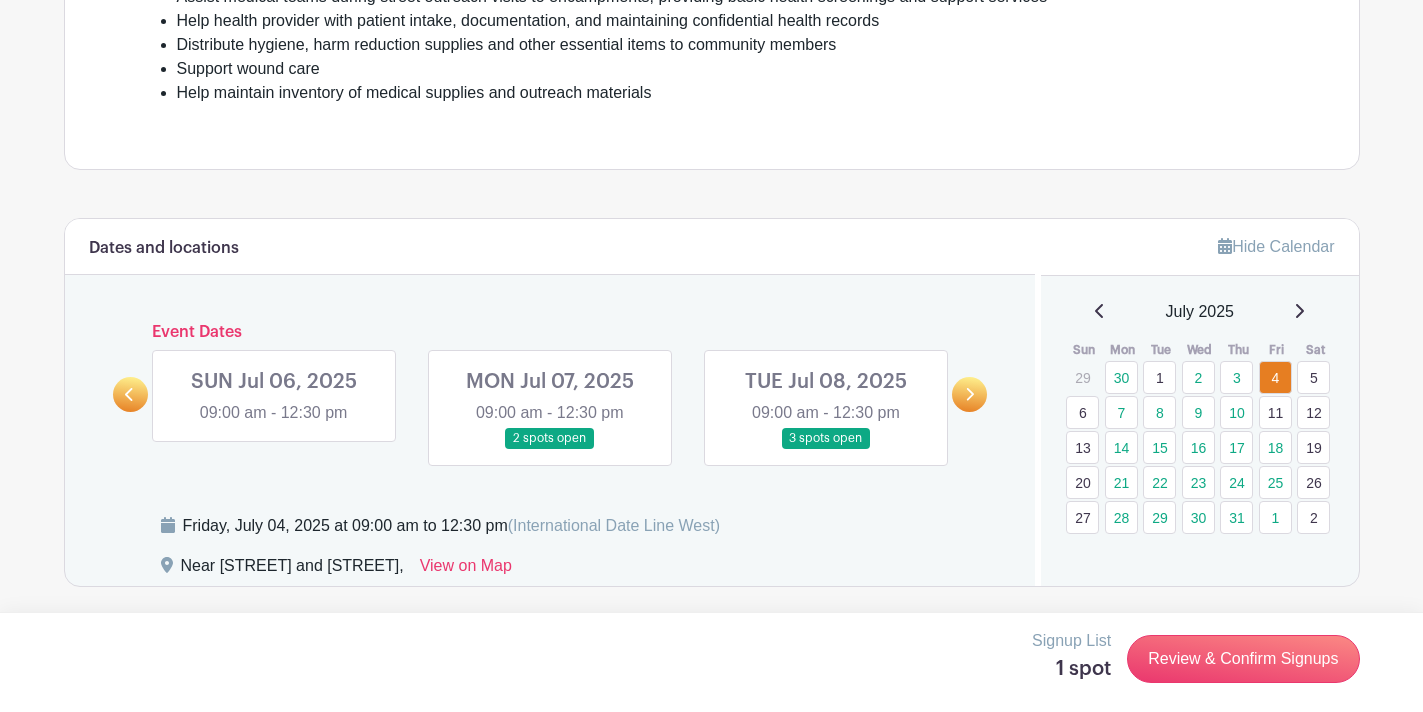 click at bounding box center [971, 394] 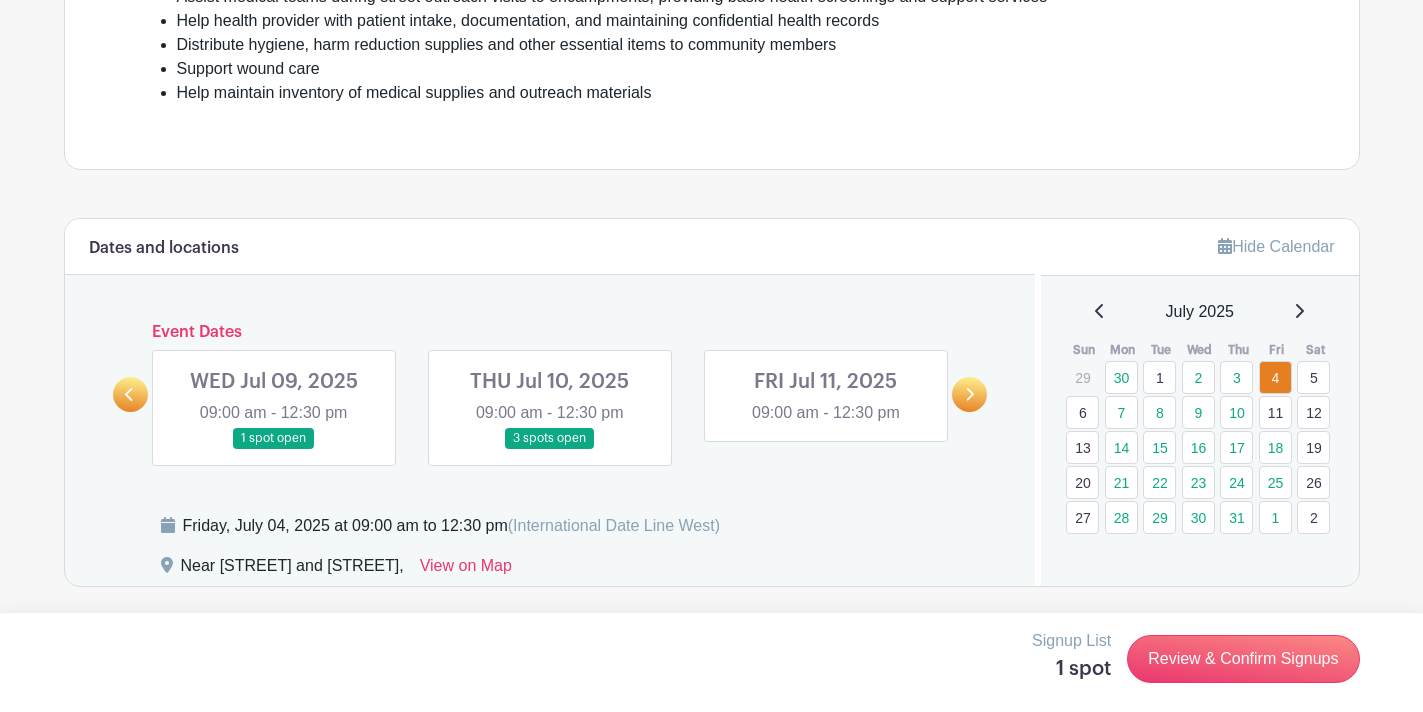 click at bounding box center [550, 449] 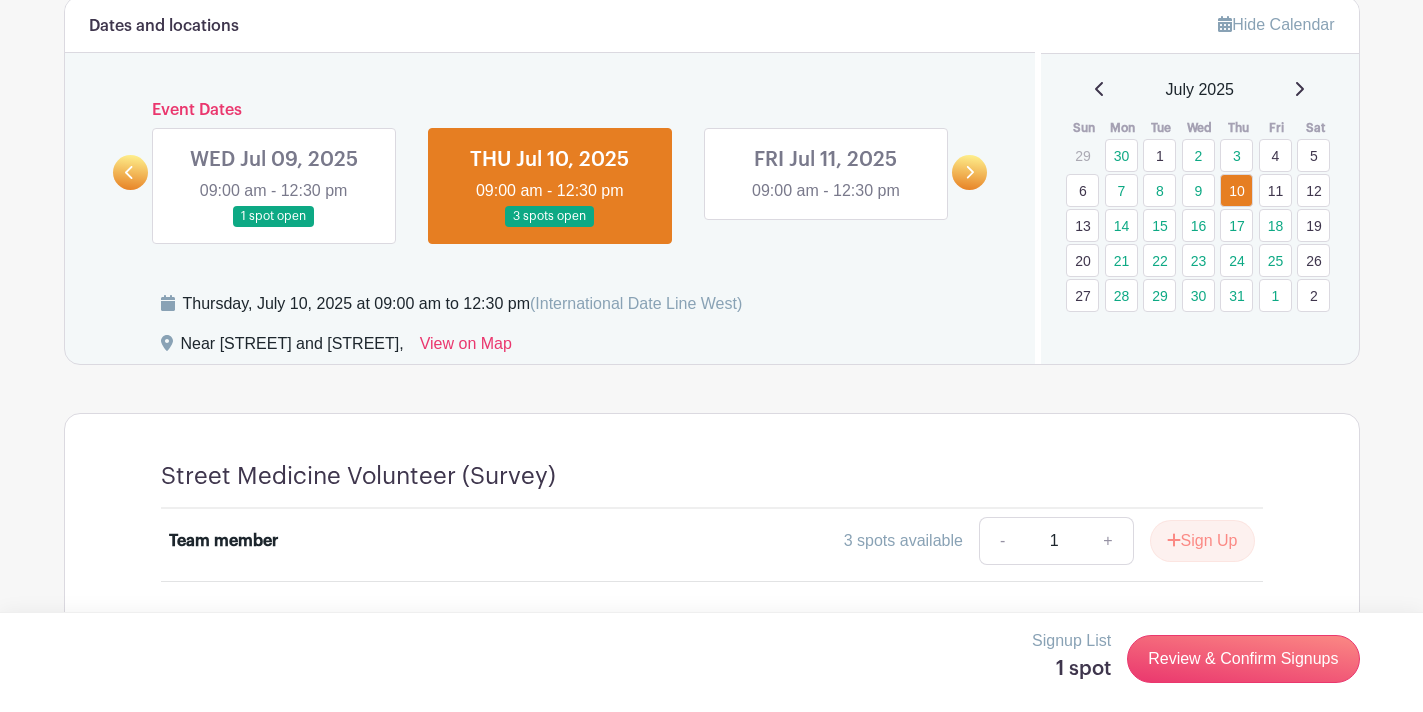 scroll, scrollTop: 898, scrollLeft: 0, axis: vertical 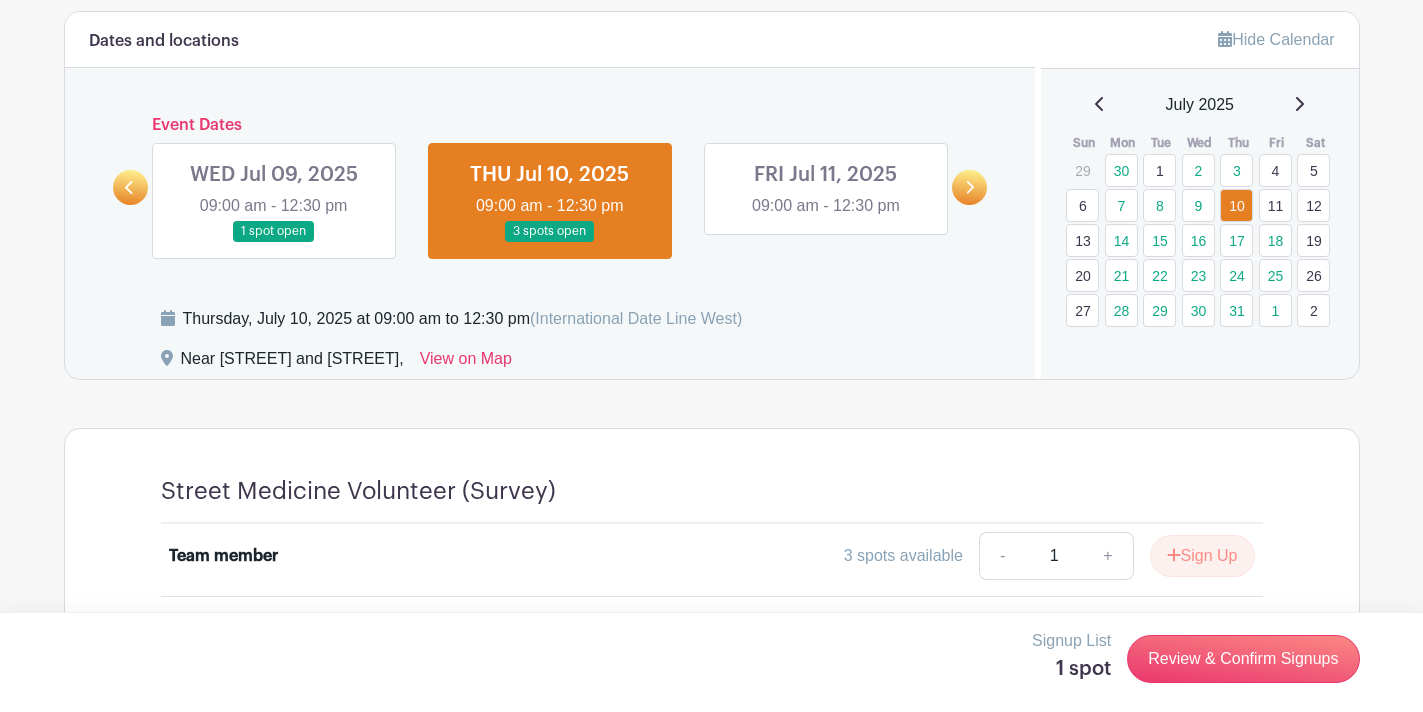 click at bounding box center (274, 242) 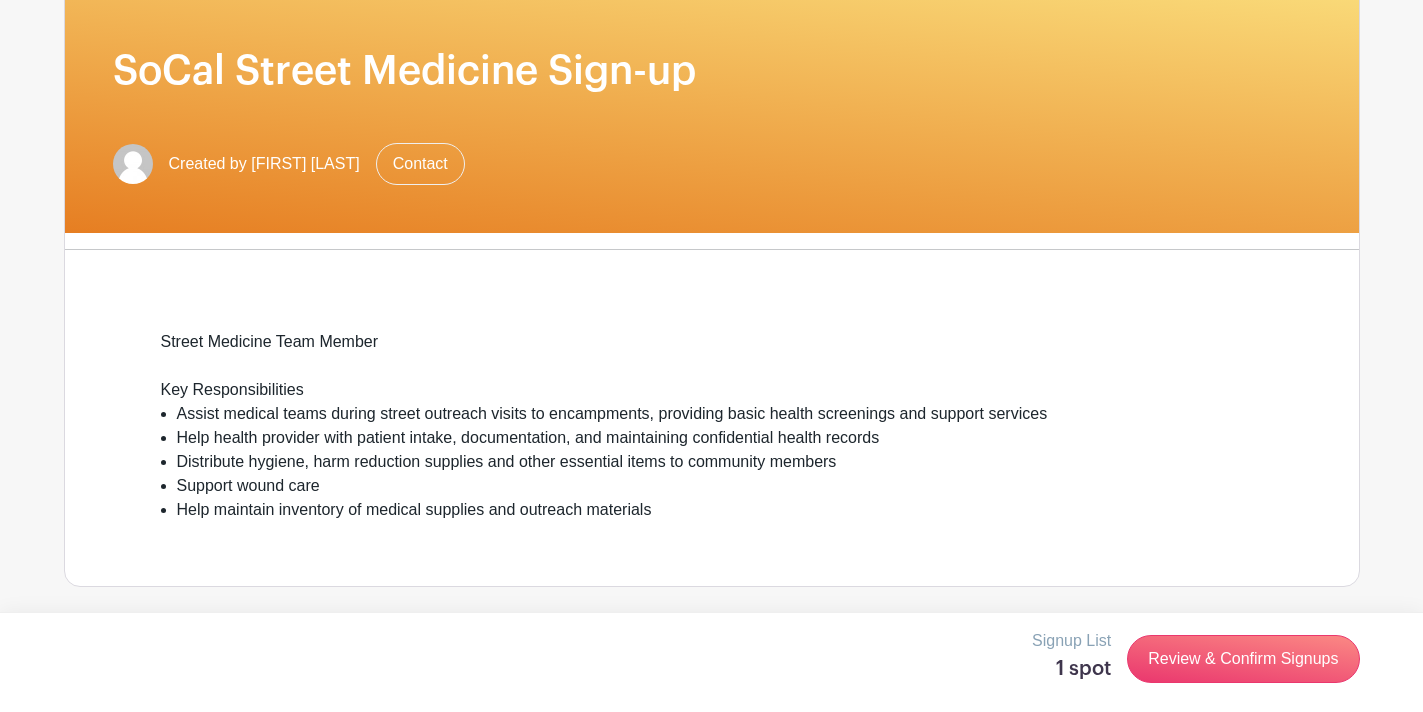 scroll, scrollTop: 898, scrollLeft: 0, axis: vertical 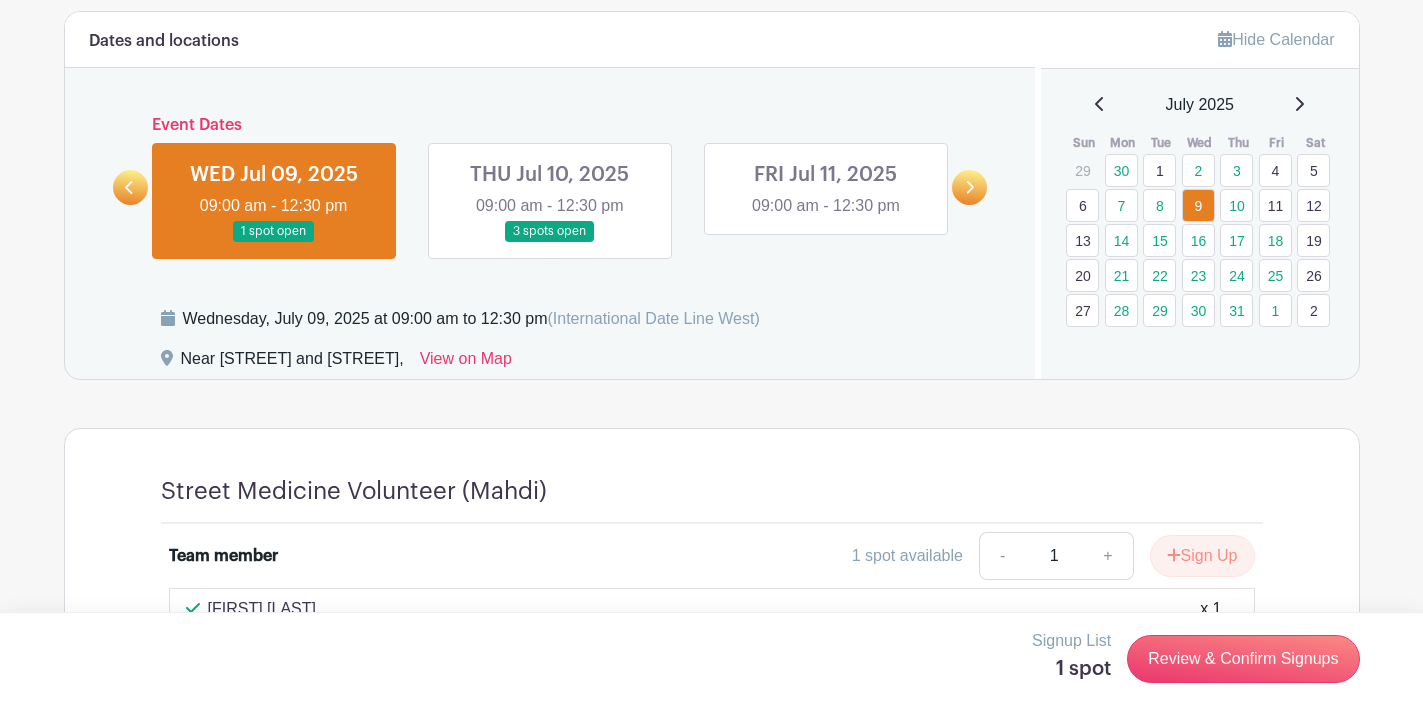 click at bounding box center [129, 187] 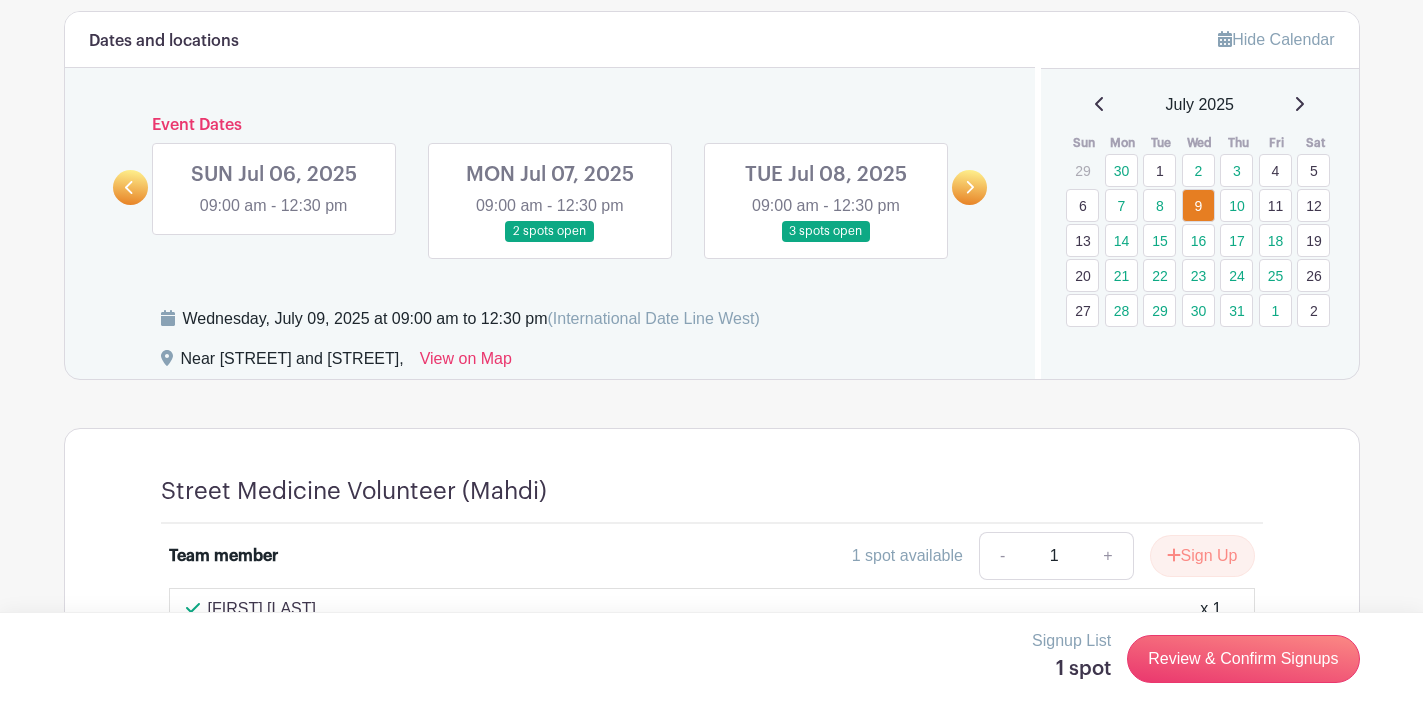 click at bounding box center [826, 242] 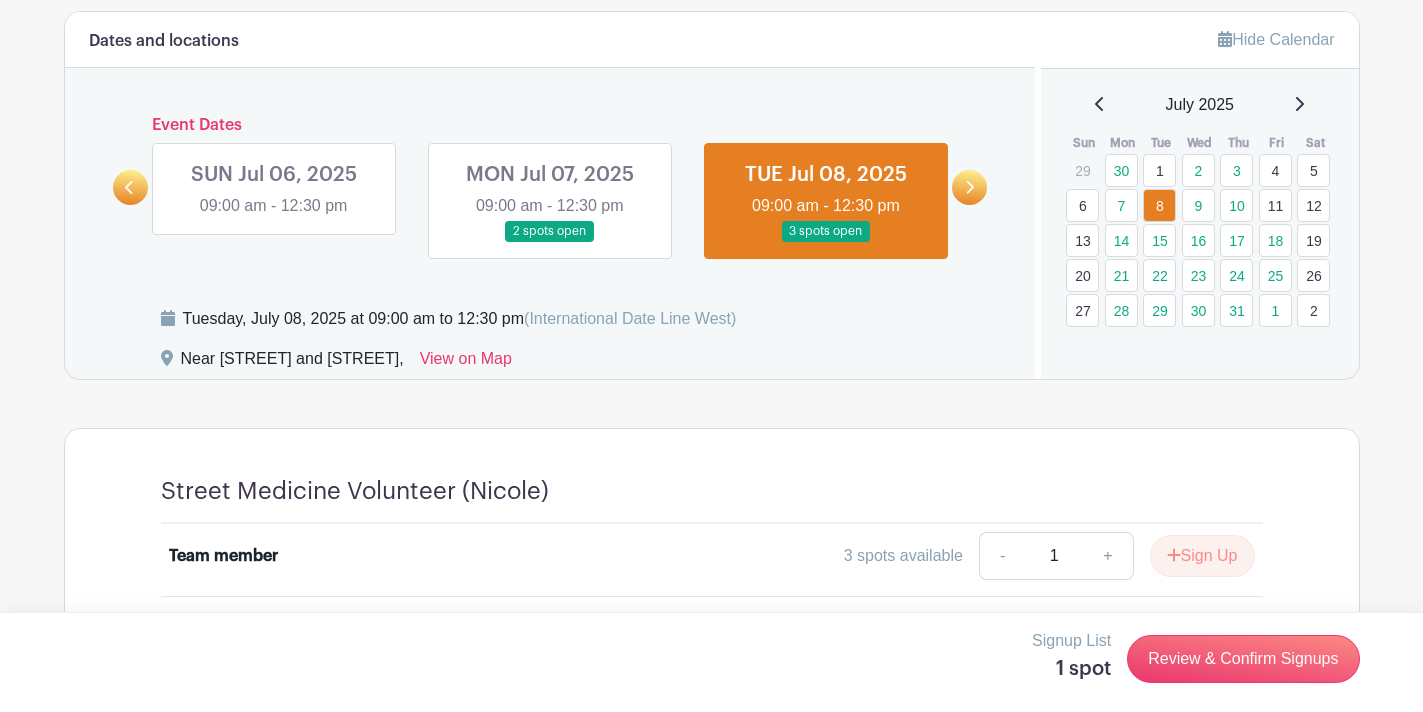 scroll, scrollTop: 957, scrollLeft: 0, axis: vertical 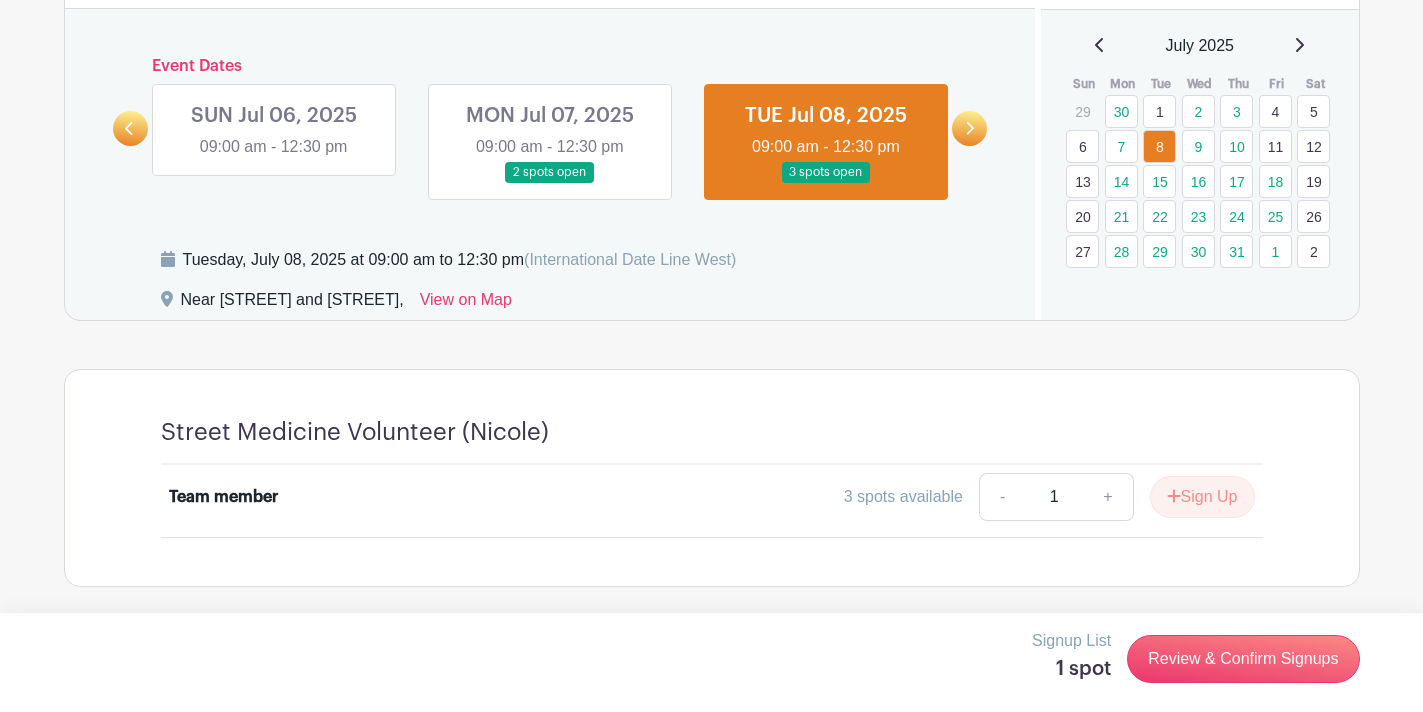 click on "Team member" at bounding box center (223, 497) 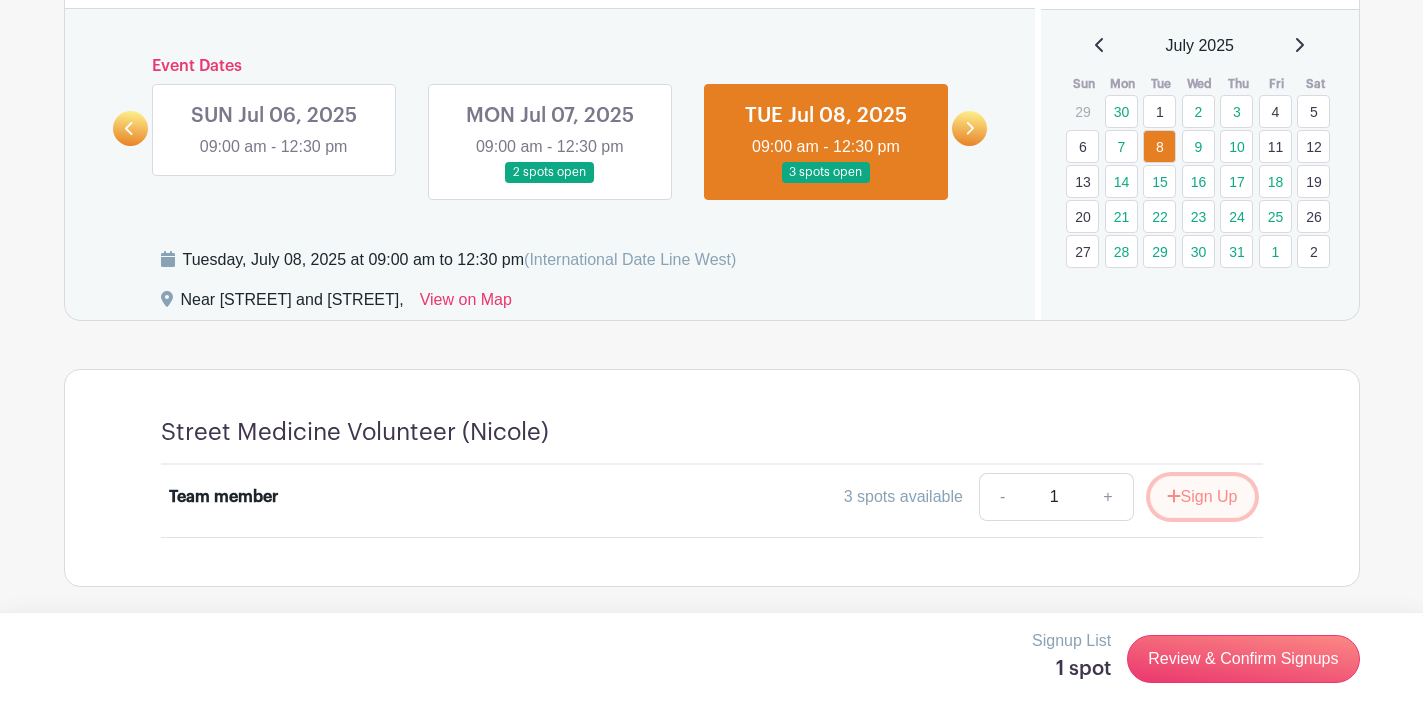 click on "Sign Up" at bounding box center (1202, 497) 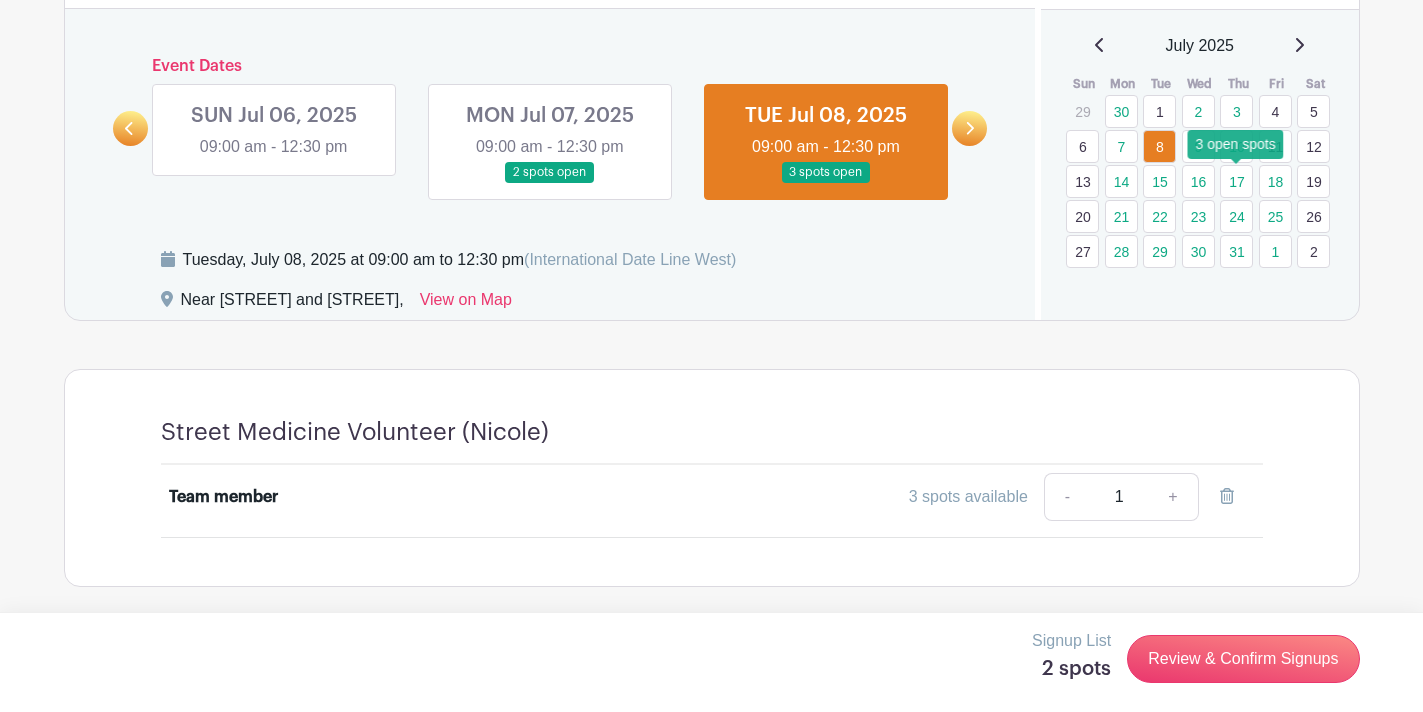 click on "17" at bounding box center (1236, 181) 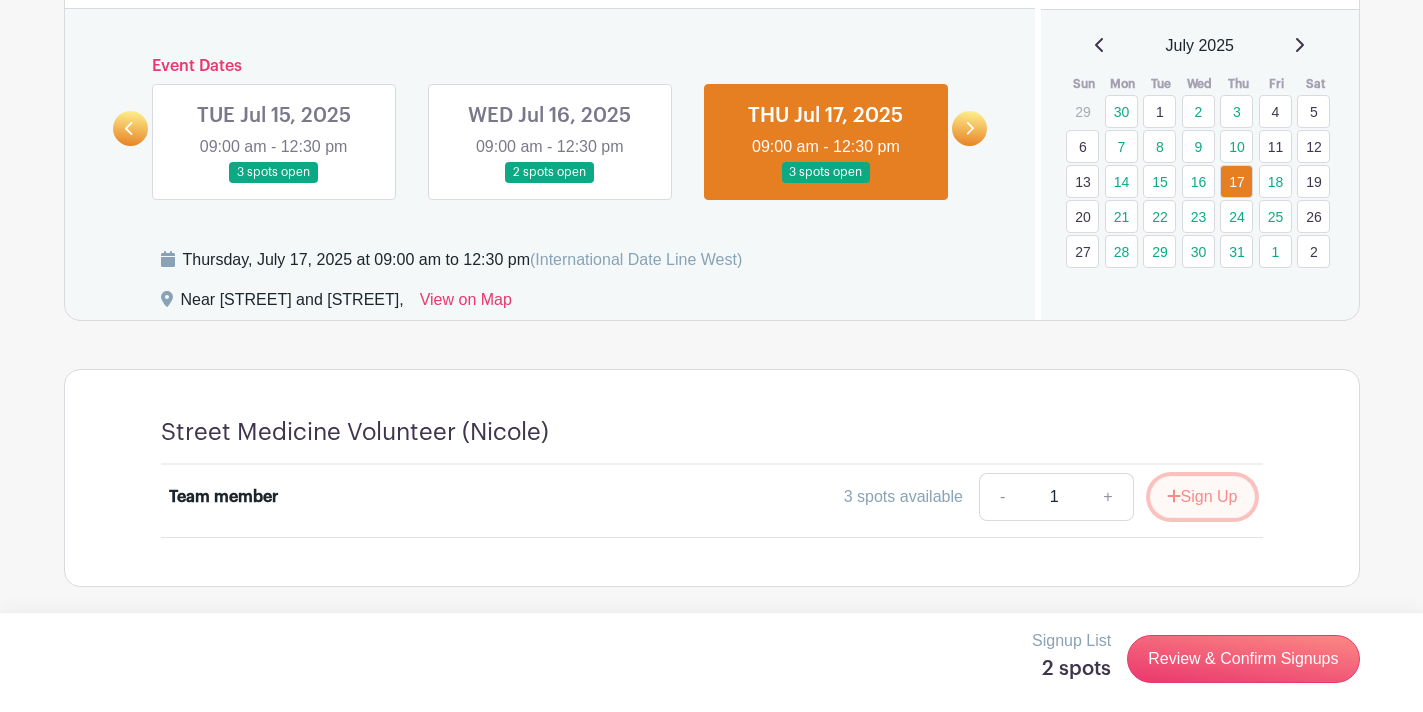 click on "Sign Up" at bounding box center [1202, 497] 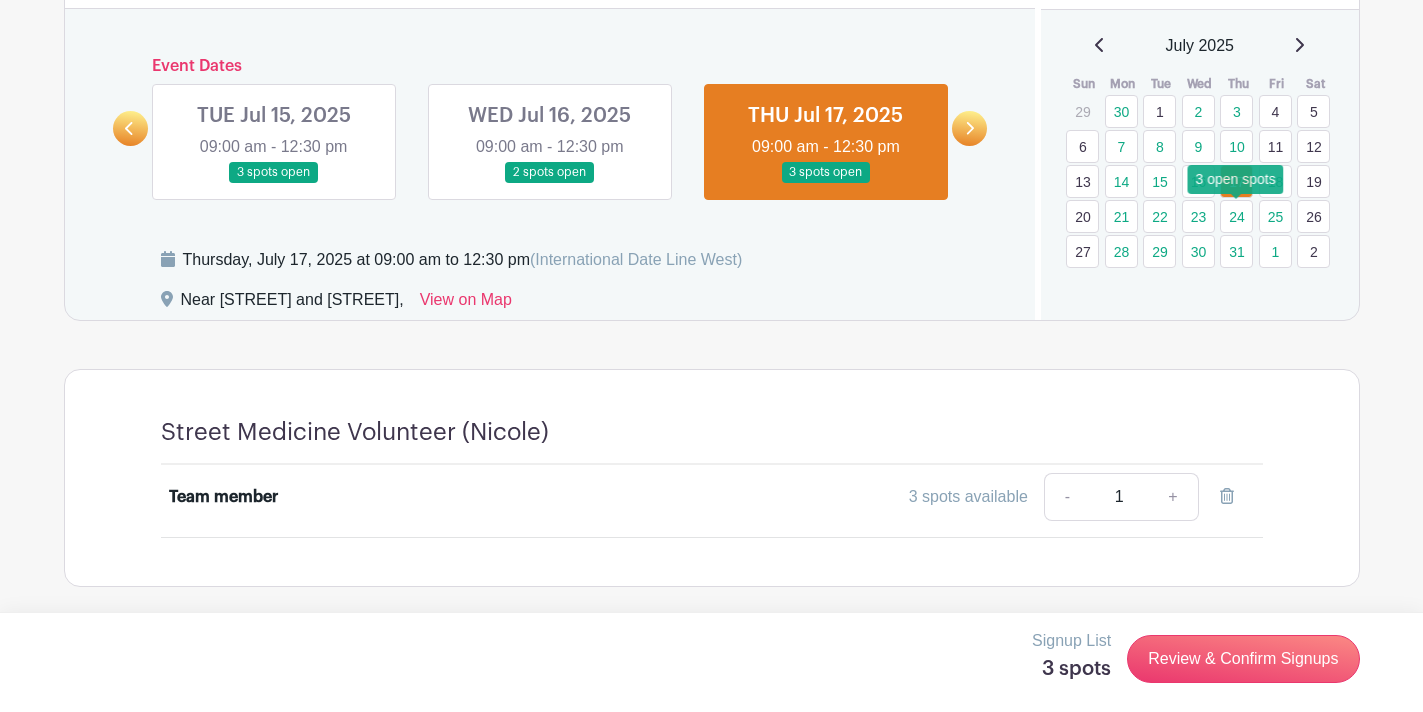 click on "24" at bounding box center (1236, 216) 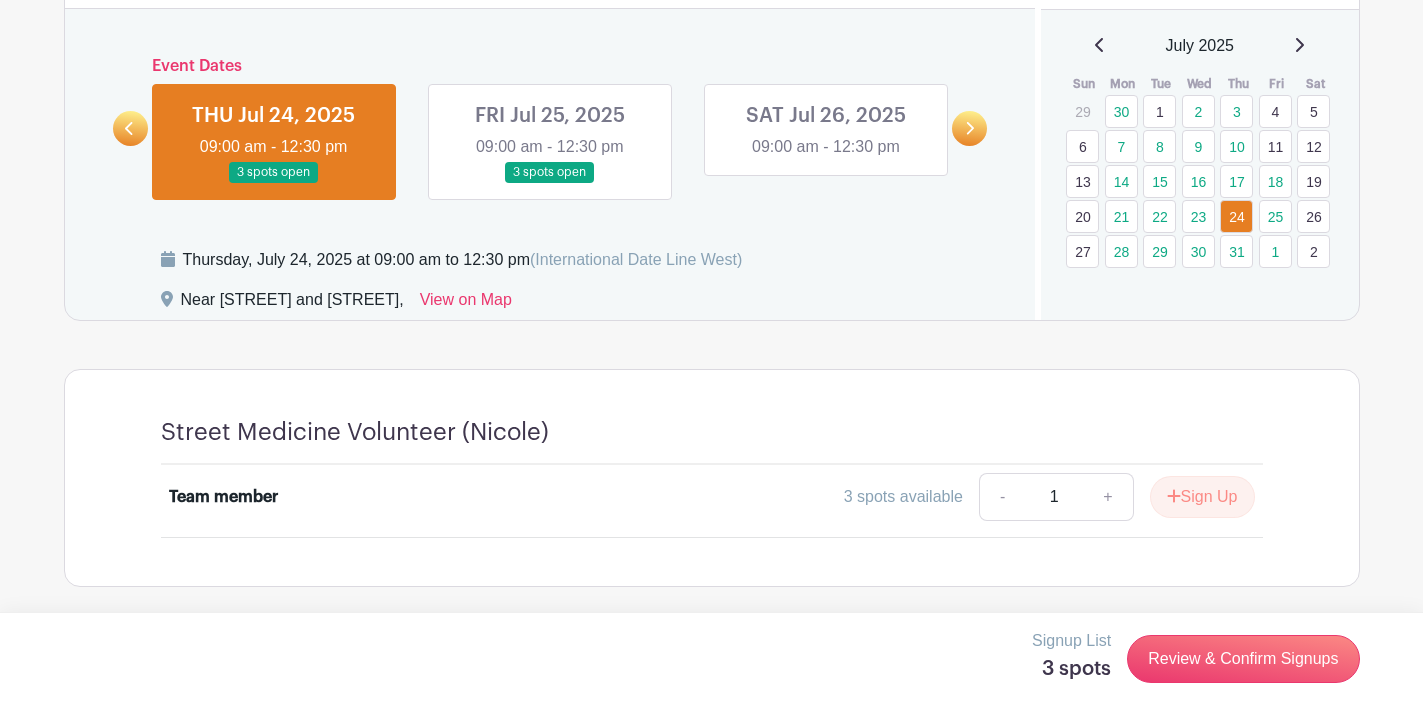 click at bounding box center [550, 183] 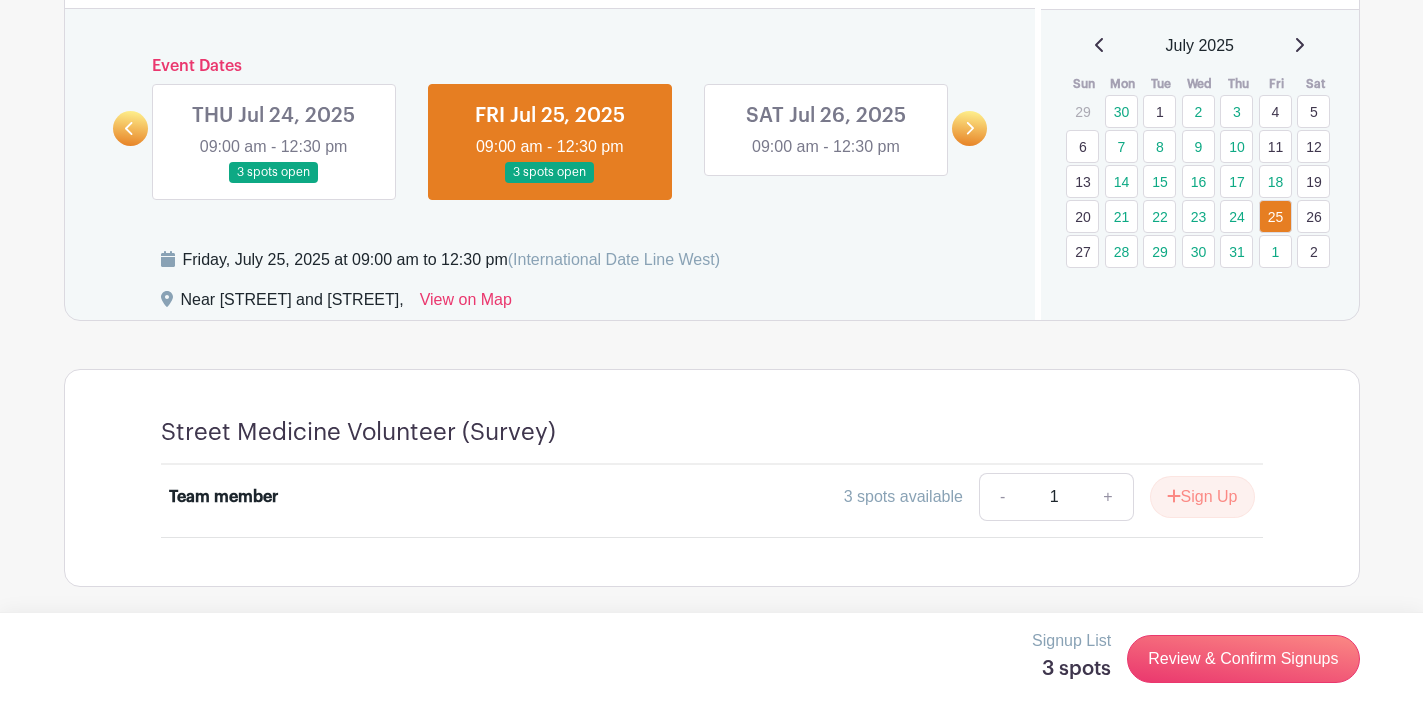 click at bounding box center [130, 128] 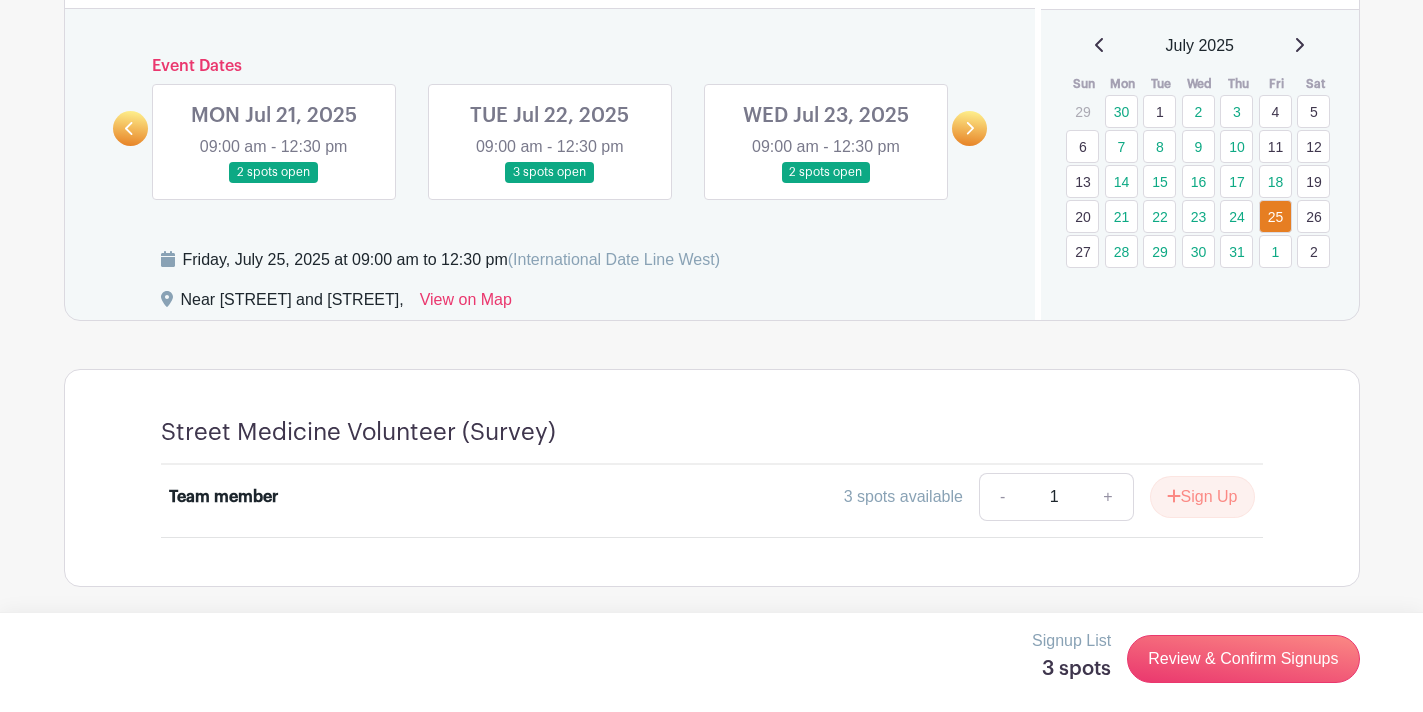 click at bounding box center [550, 183] 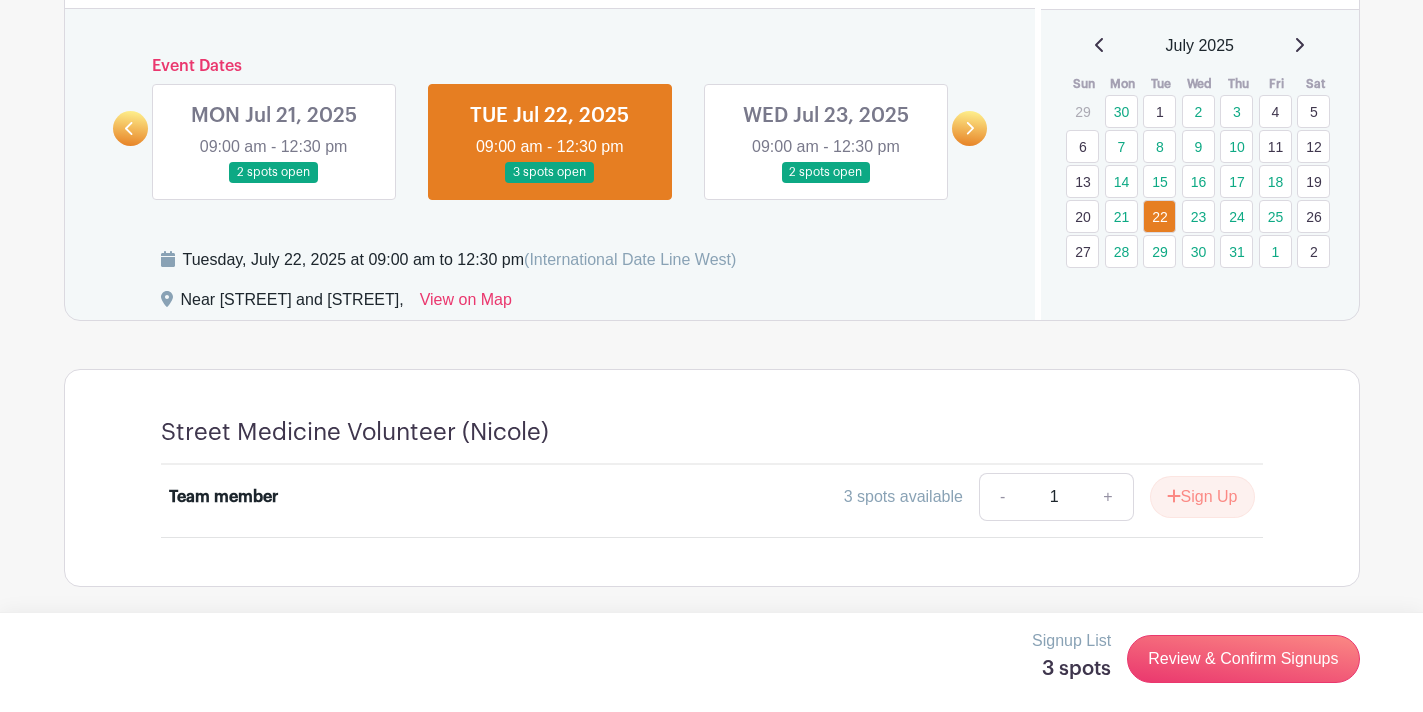 click at bounding box center (826, 183) 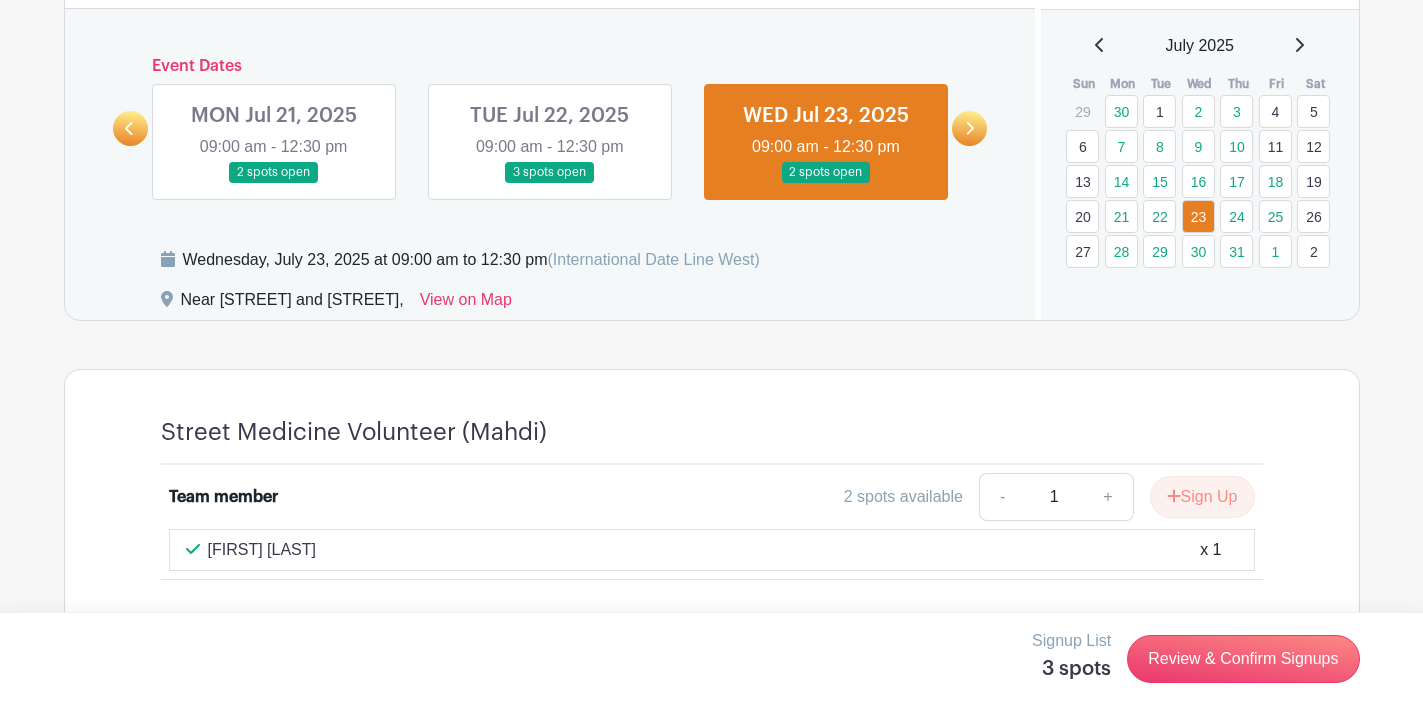 click at bounding box center [274, 183] 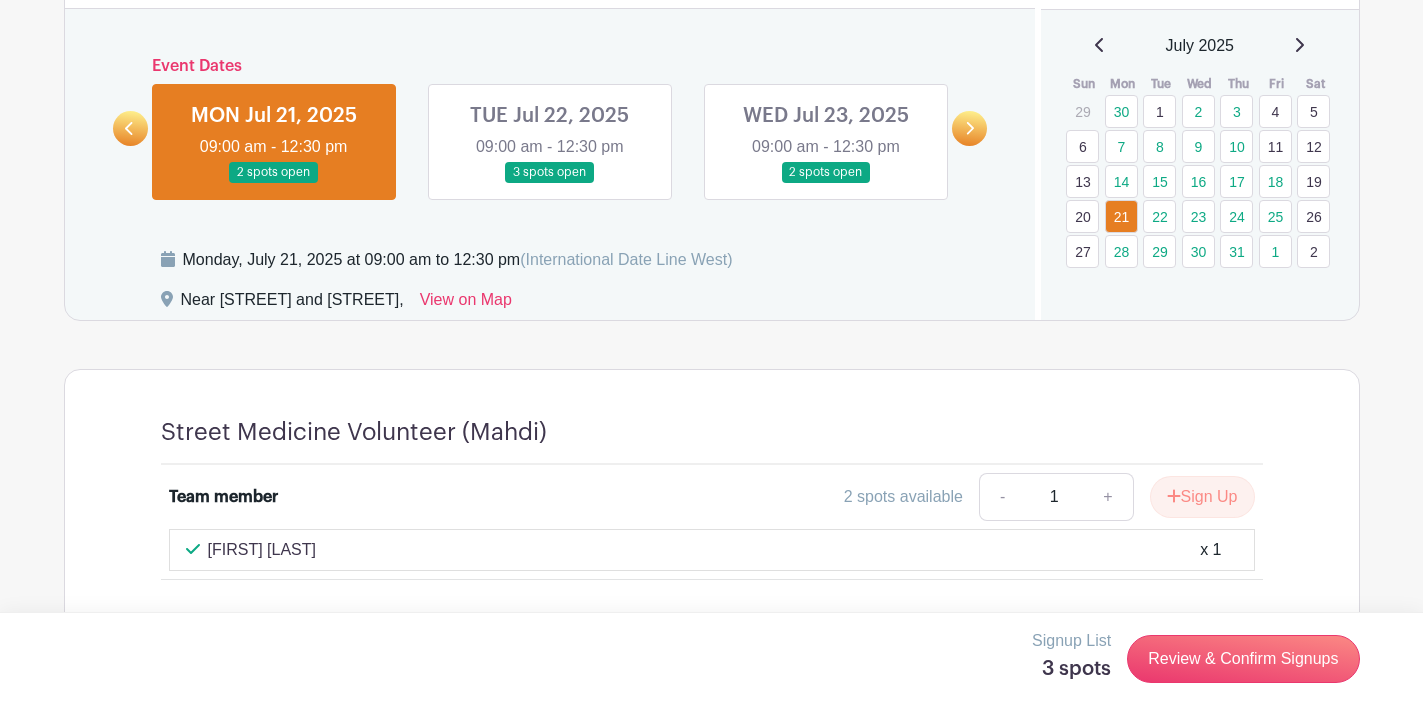 click at bounding box center (969, 128) 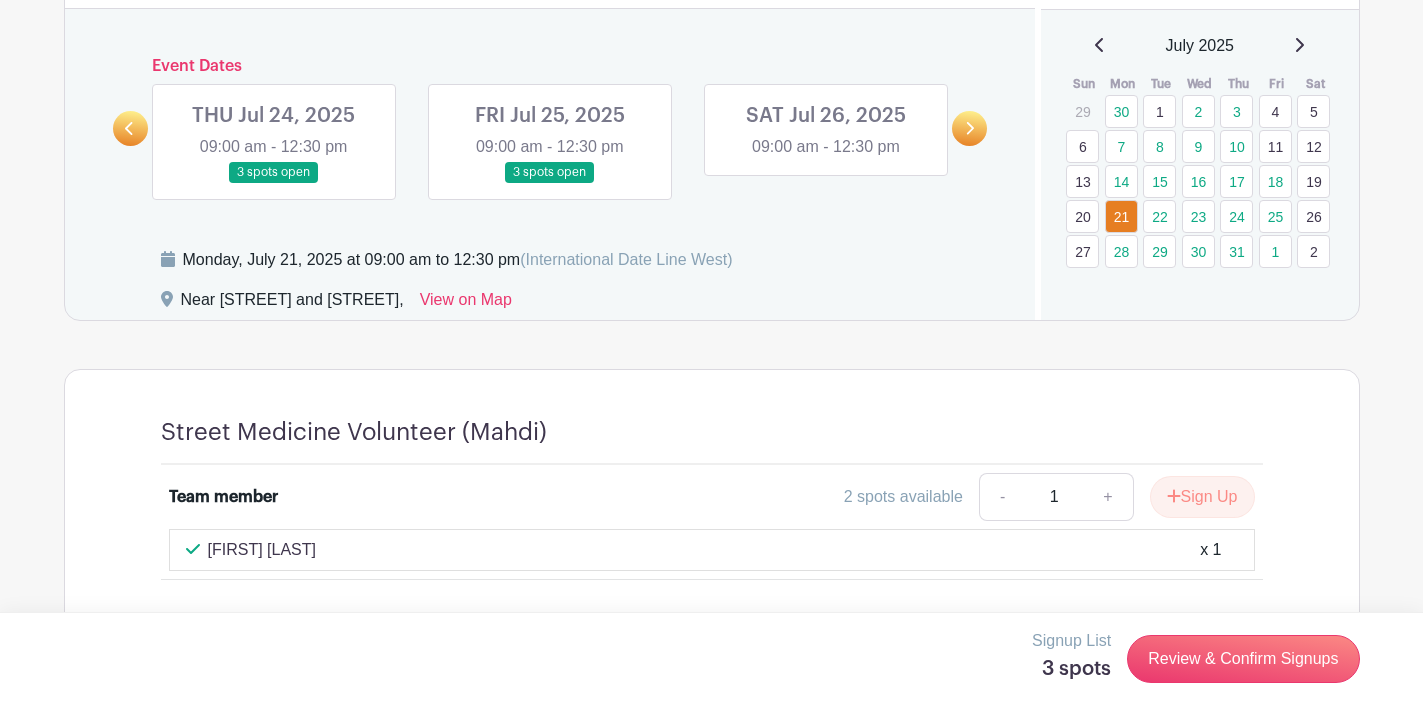 click at bounding box center (550, 183) 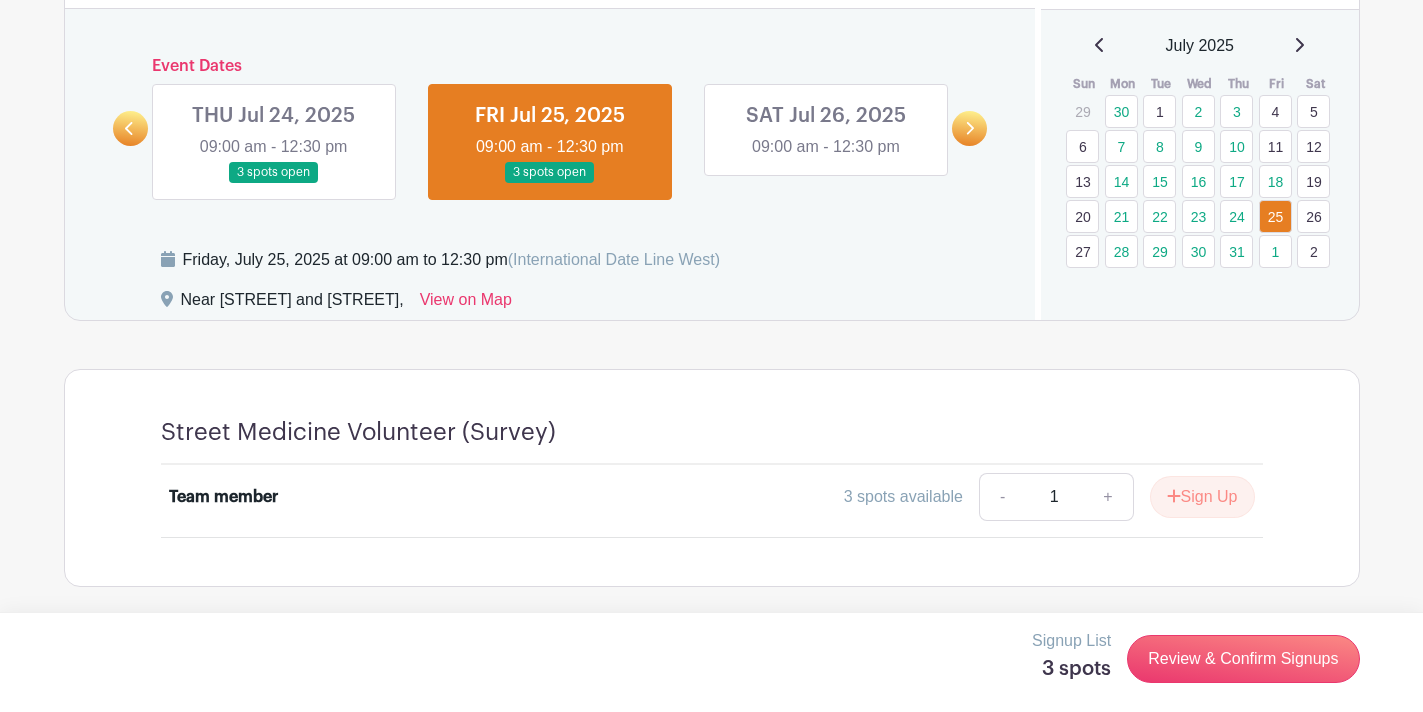 click at bounding box center (274, 183) 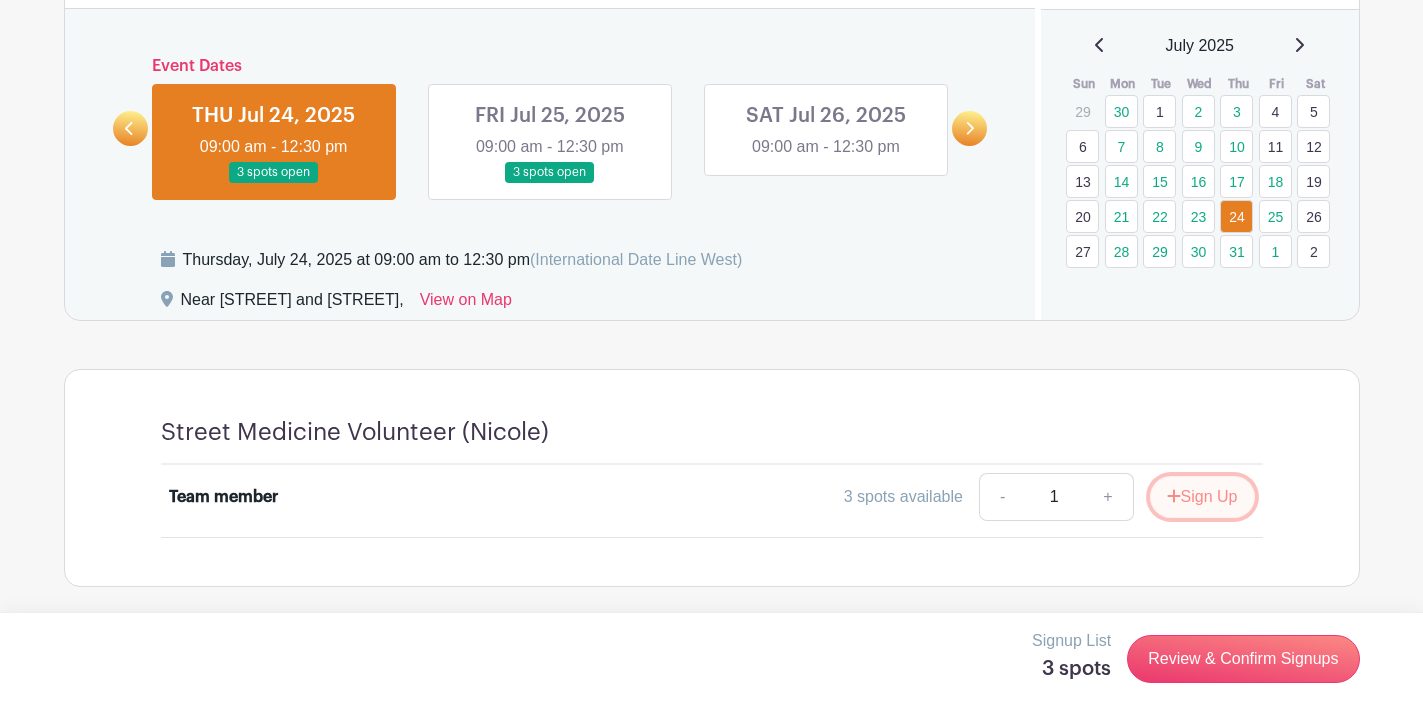 click on "Sign Up" at bounding box center (1202, 497) 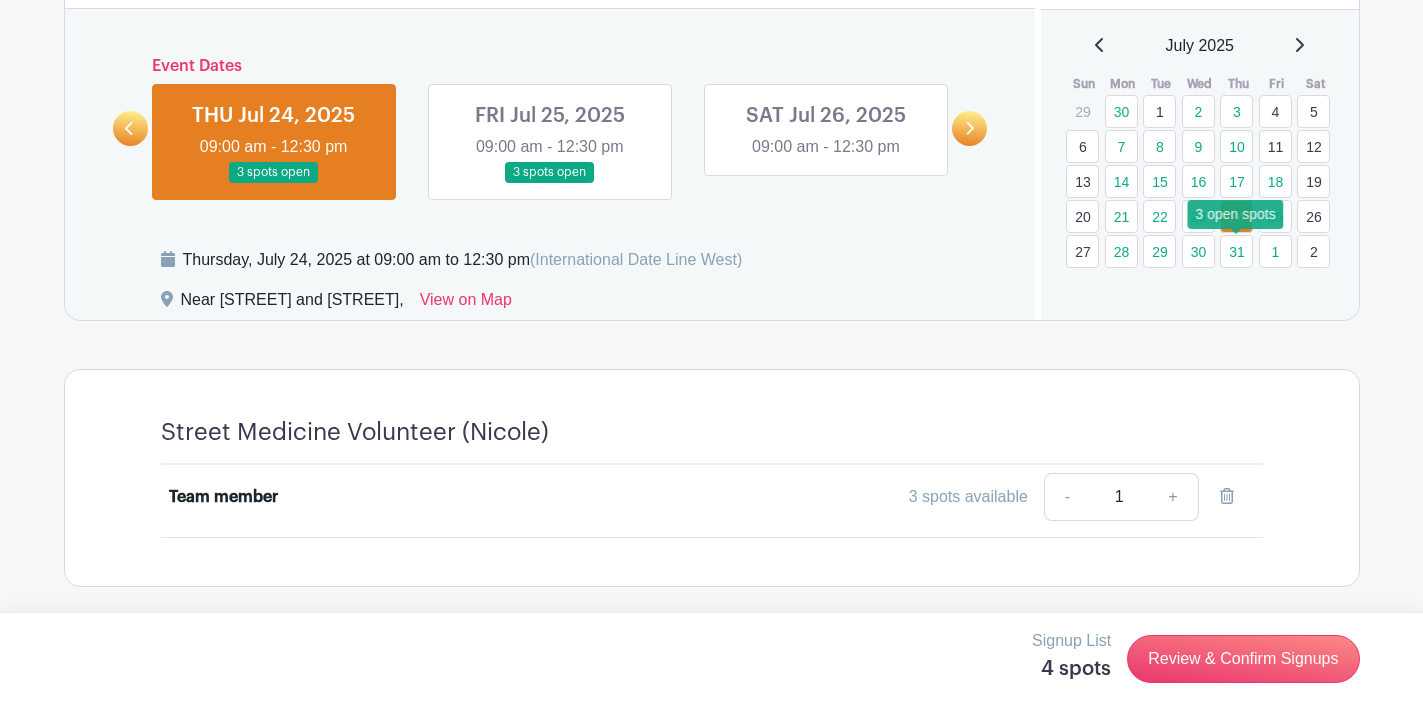 click on "31" at bounding box center [1236, 251] 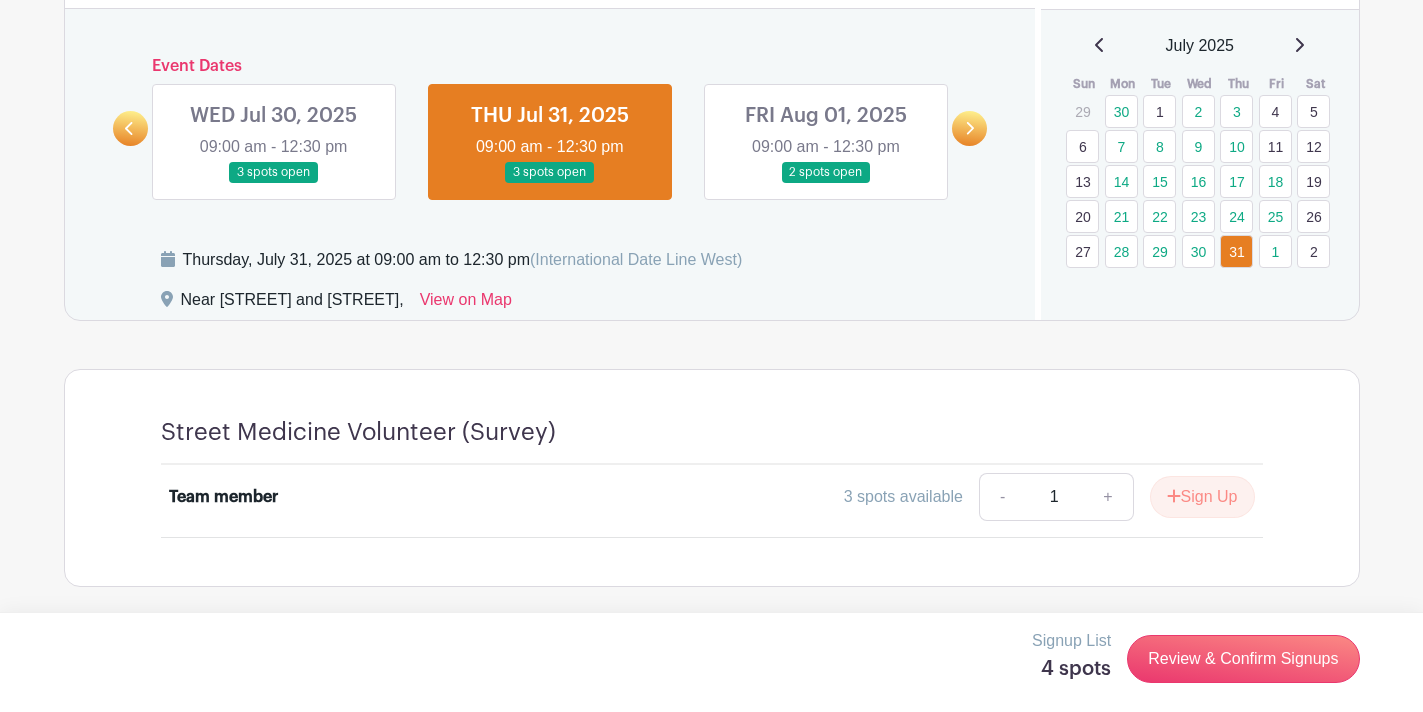 click at bounding box center (826, 183) 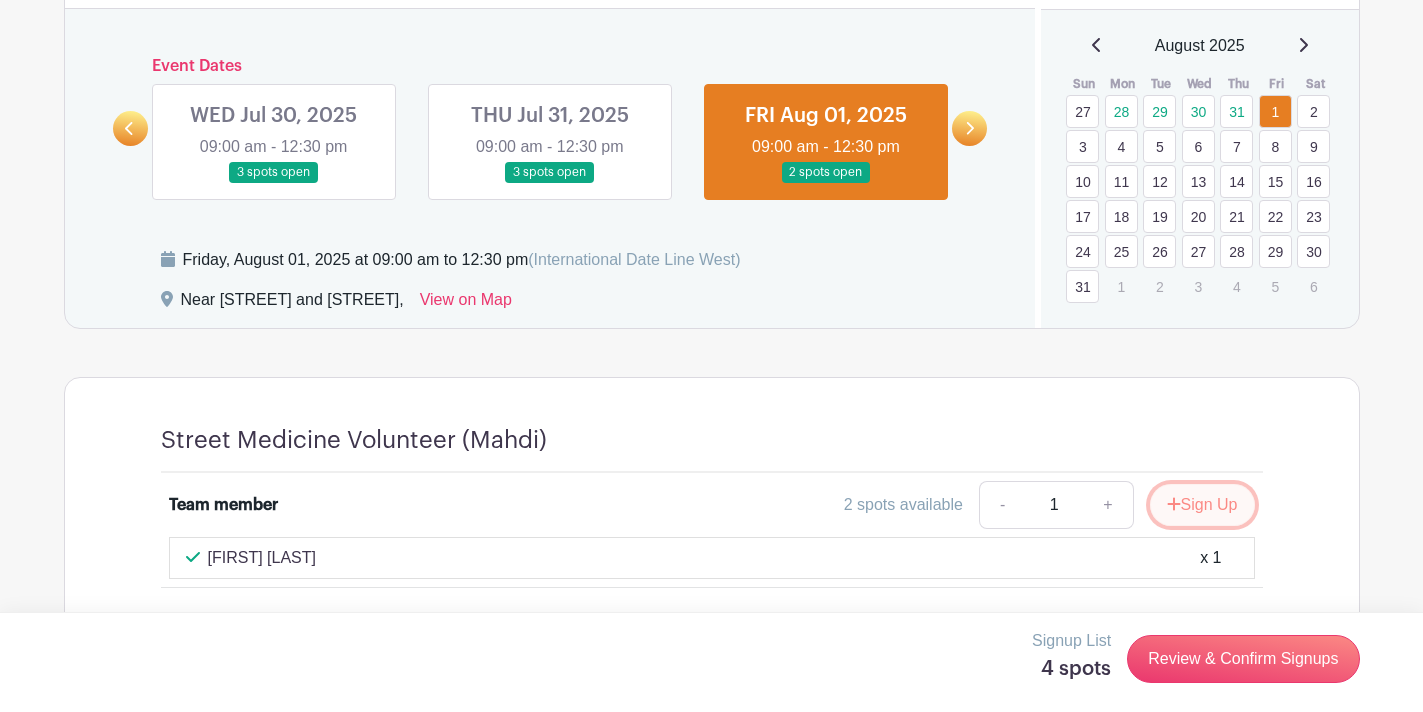 click at bounding box center (1173, 503) 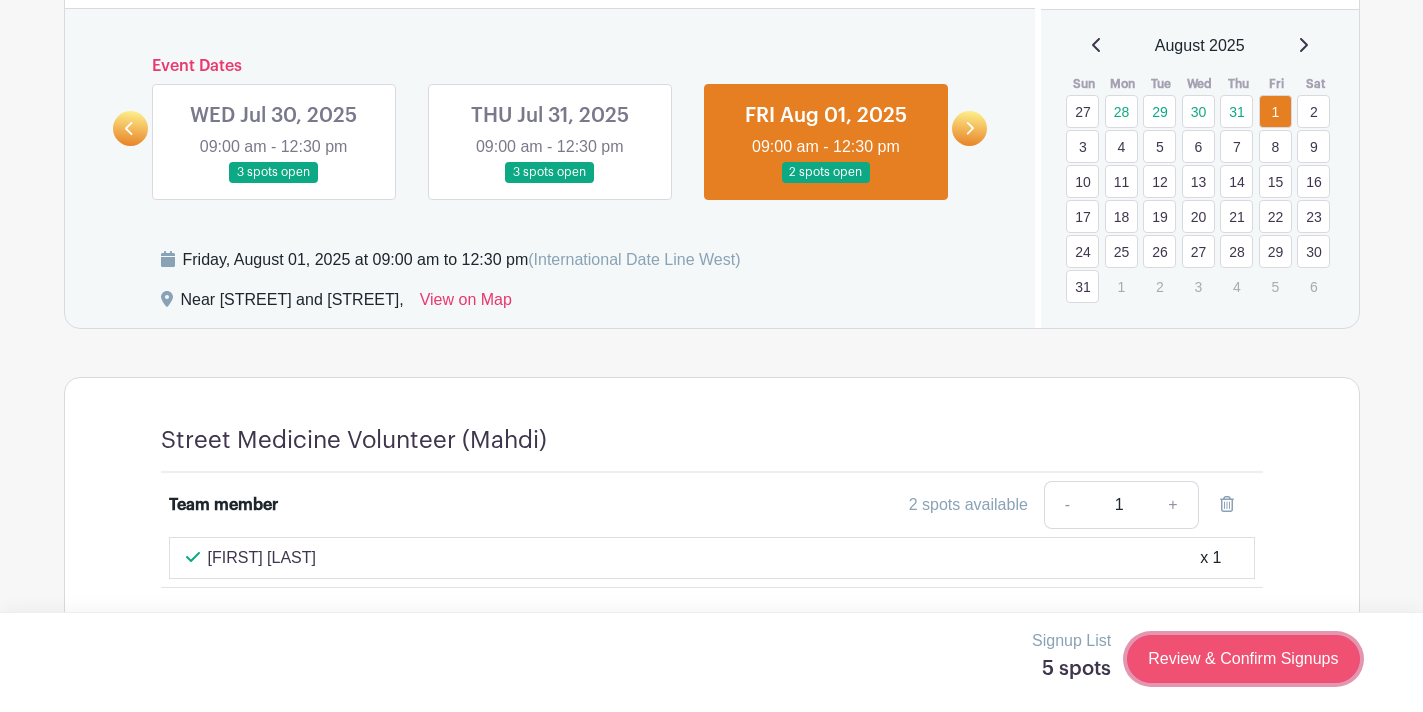 click on "Review & Confirm Signups" at bounding box center (1243, 659) 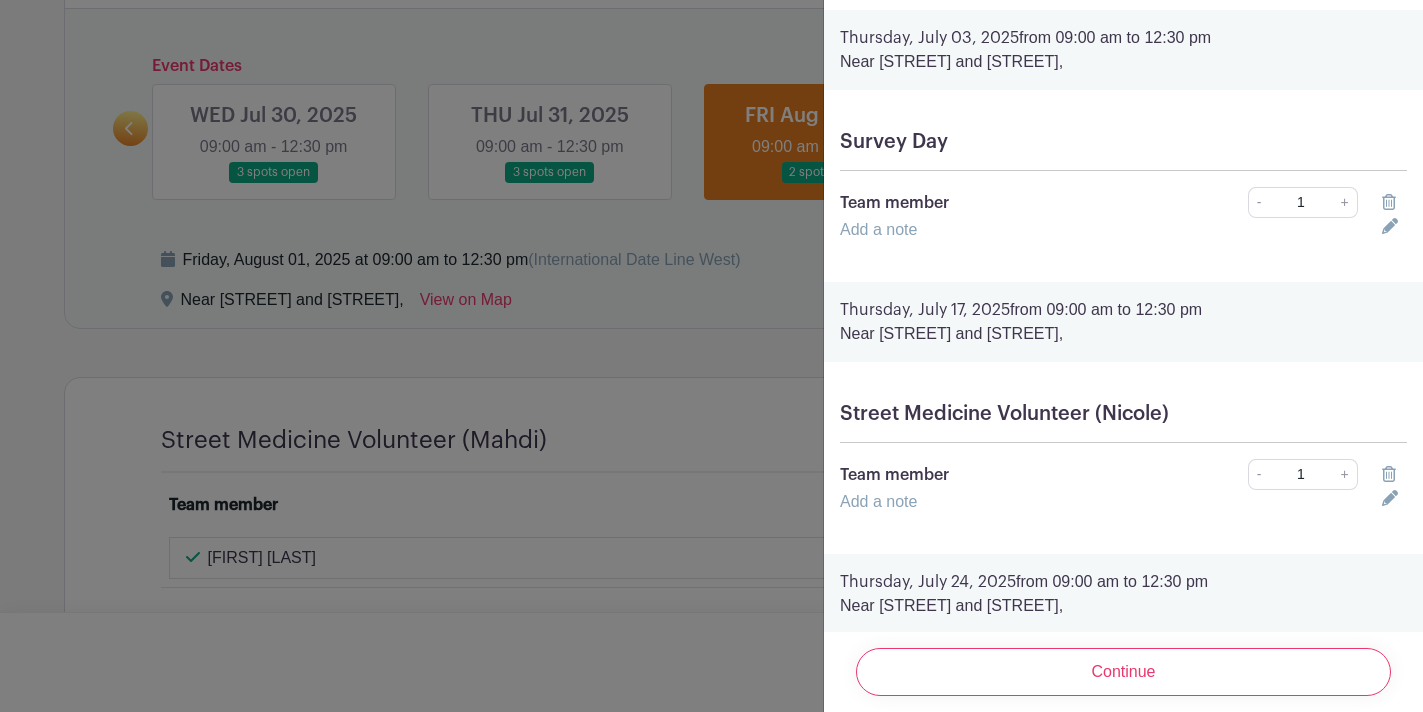 scroll, scrollTop: 0, scrollLeft: 0, axis: both 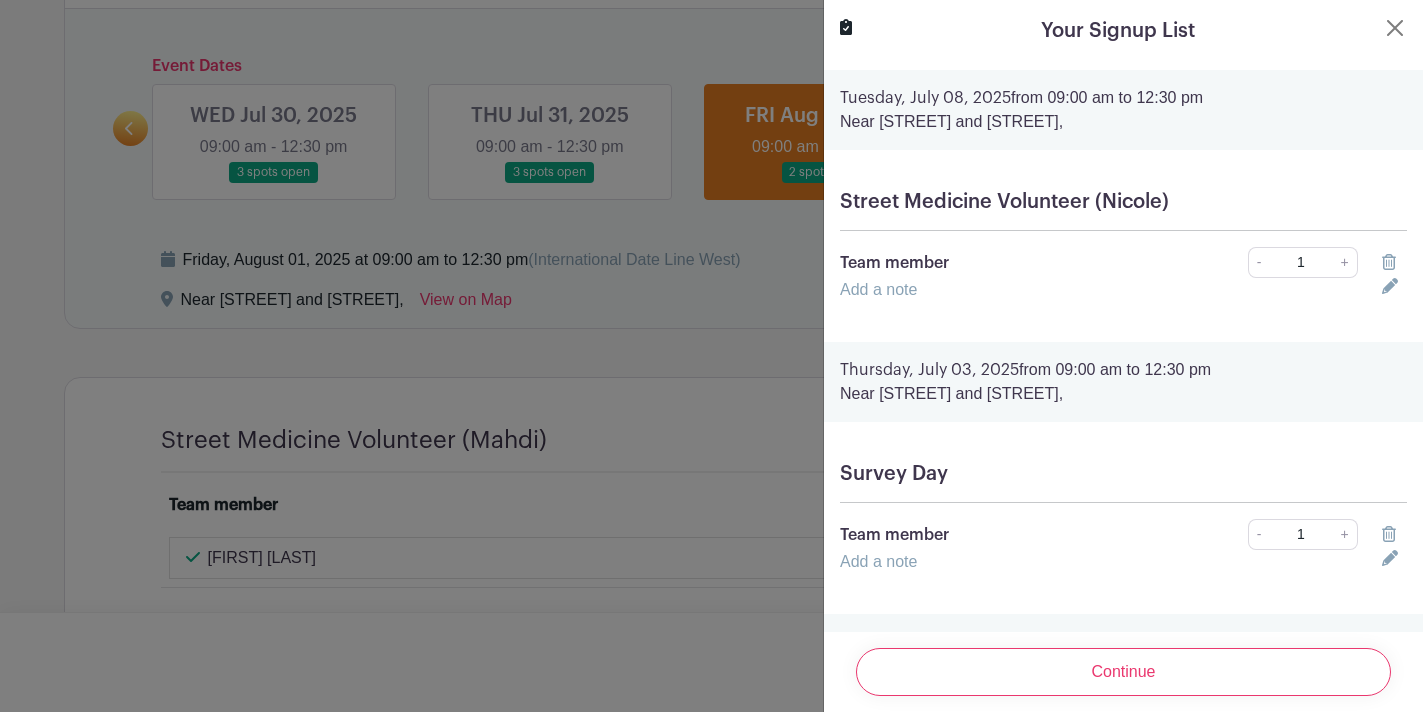 click on "Team member" at bounding box center (1000, 263) 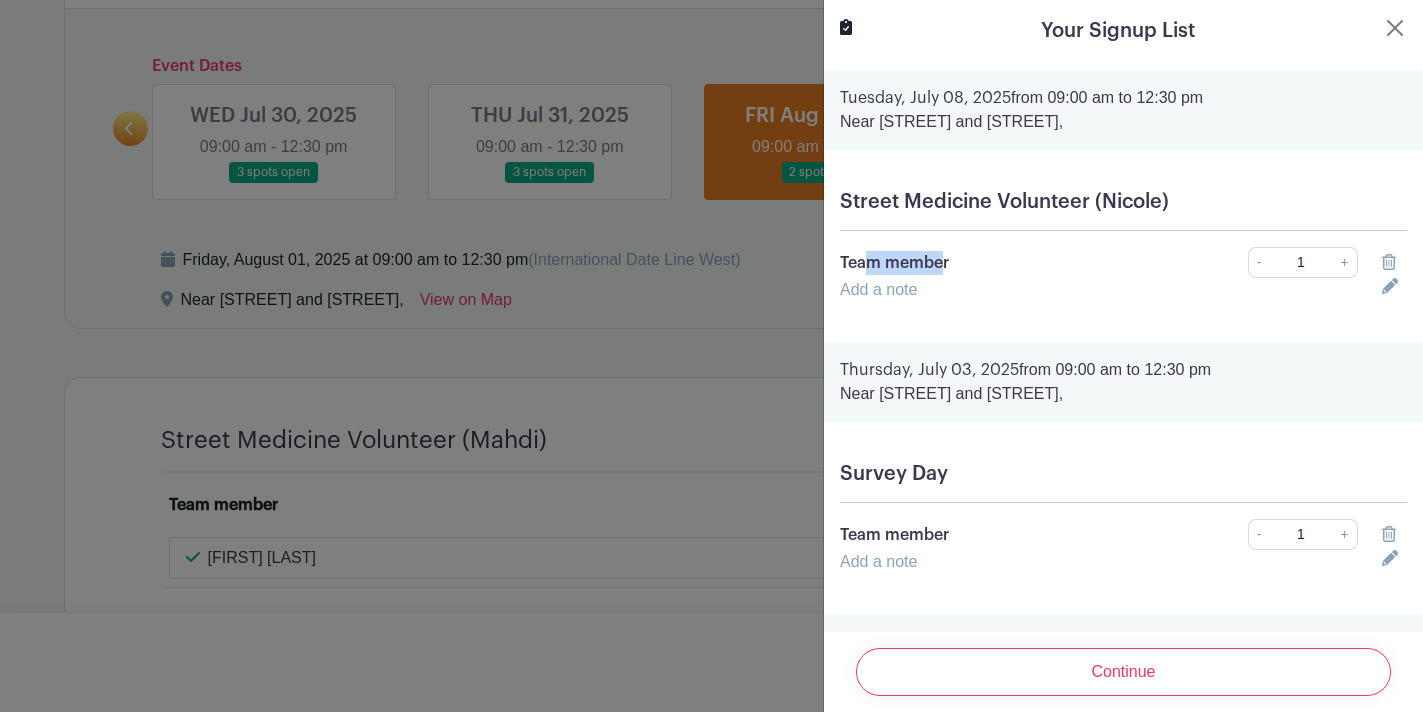 drag, startPoint x: 941, startPoint y: 259, endPoint x: 861, endPoint y: 257, distance: 80.024994 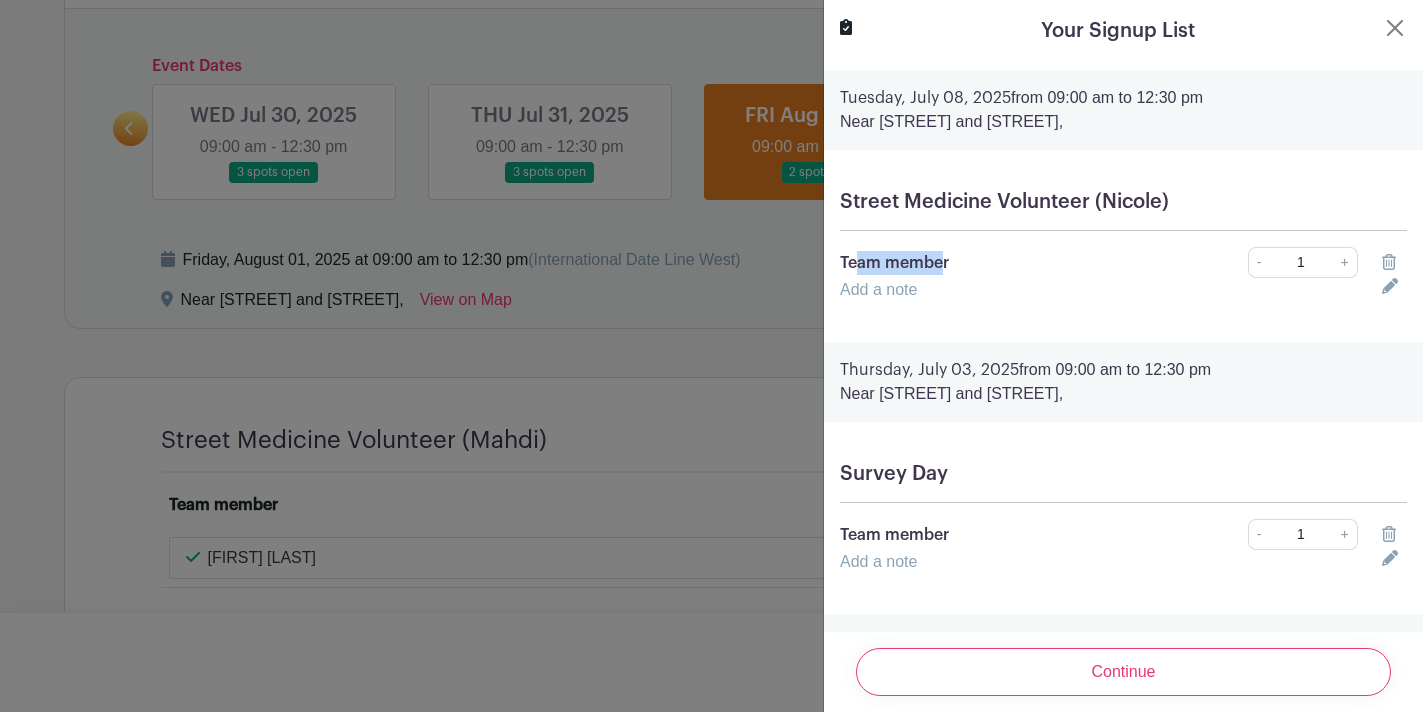 click on "Team member" at bounding box center [1000, 263] 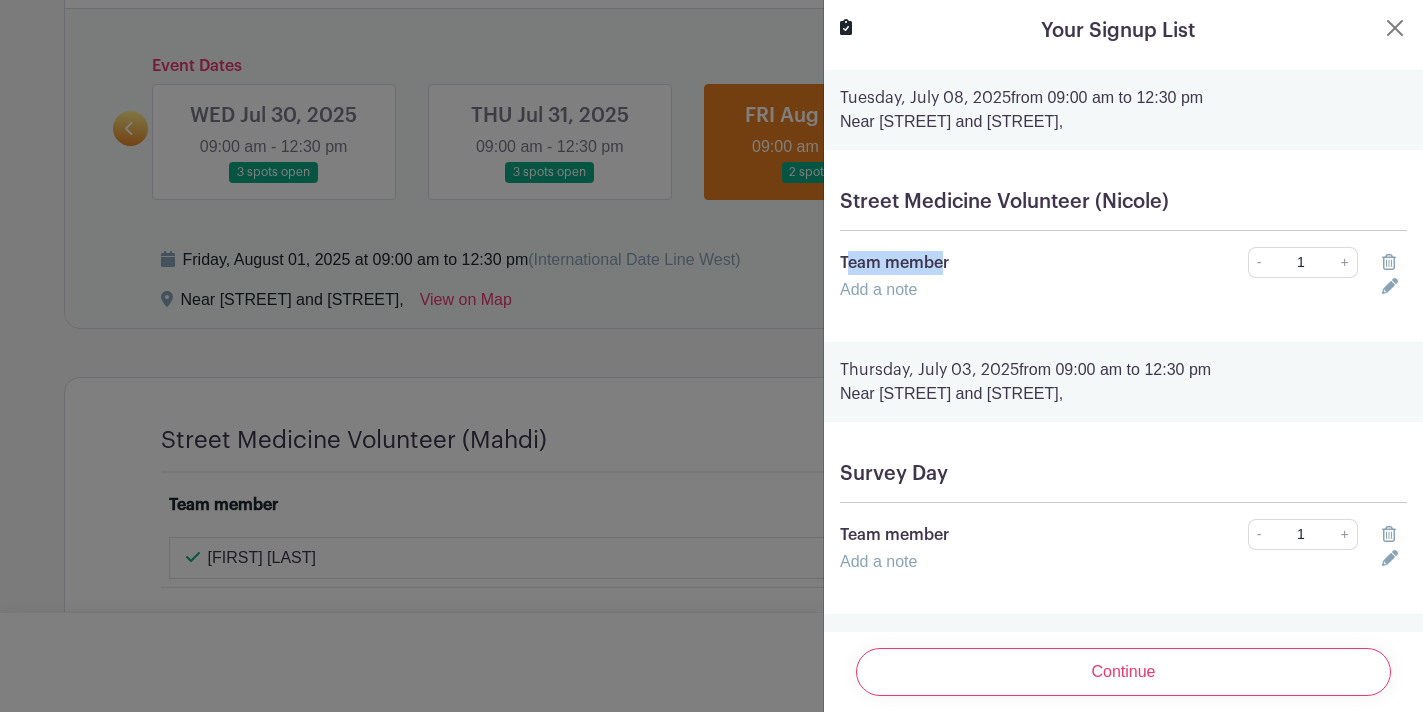 drag, startPoint x: 946, startPoint y: 264, endPoint x: 845, endPoint y: 258, distance: 101.17806 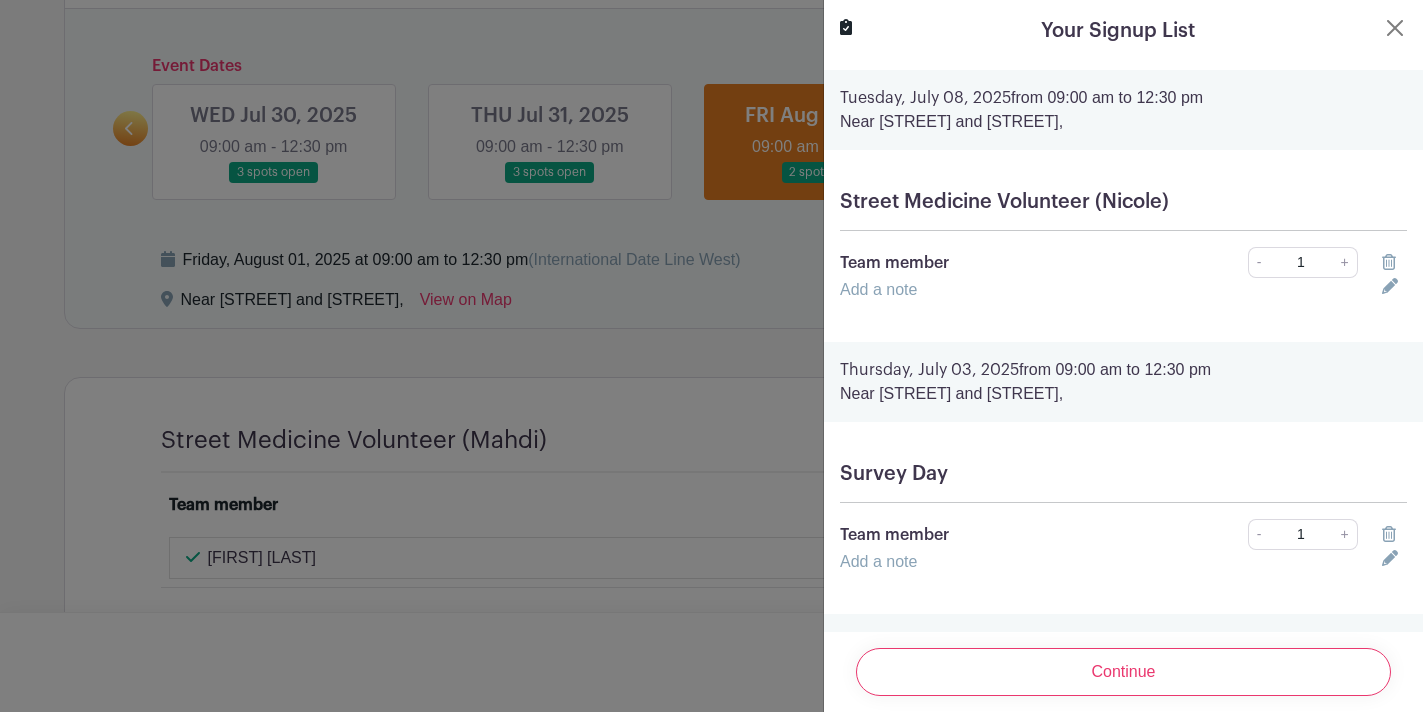 click on "Street Medicine Volunteer (Nicole)
Team member
-
1
+
Add a note" at bounding box center (1123, 246) 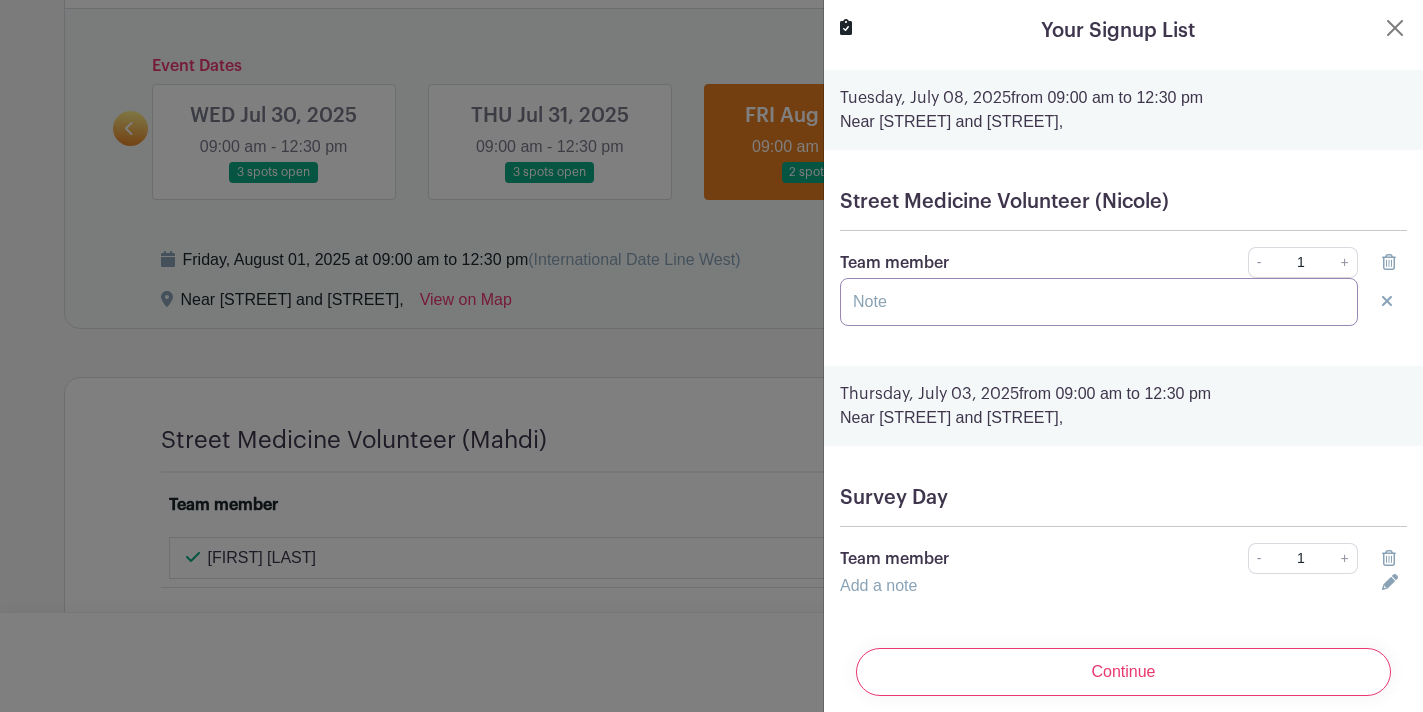 click at bounding box center (1099, 302) 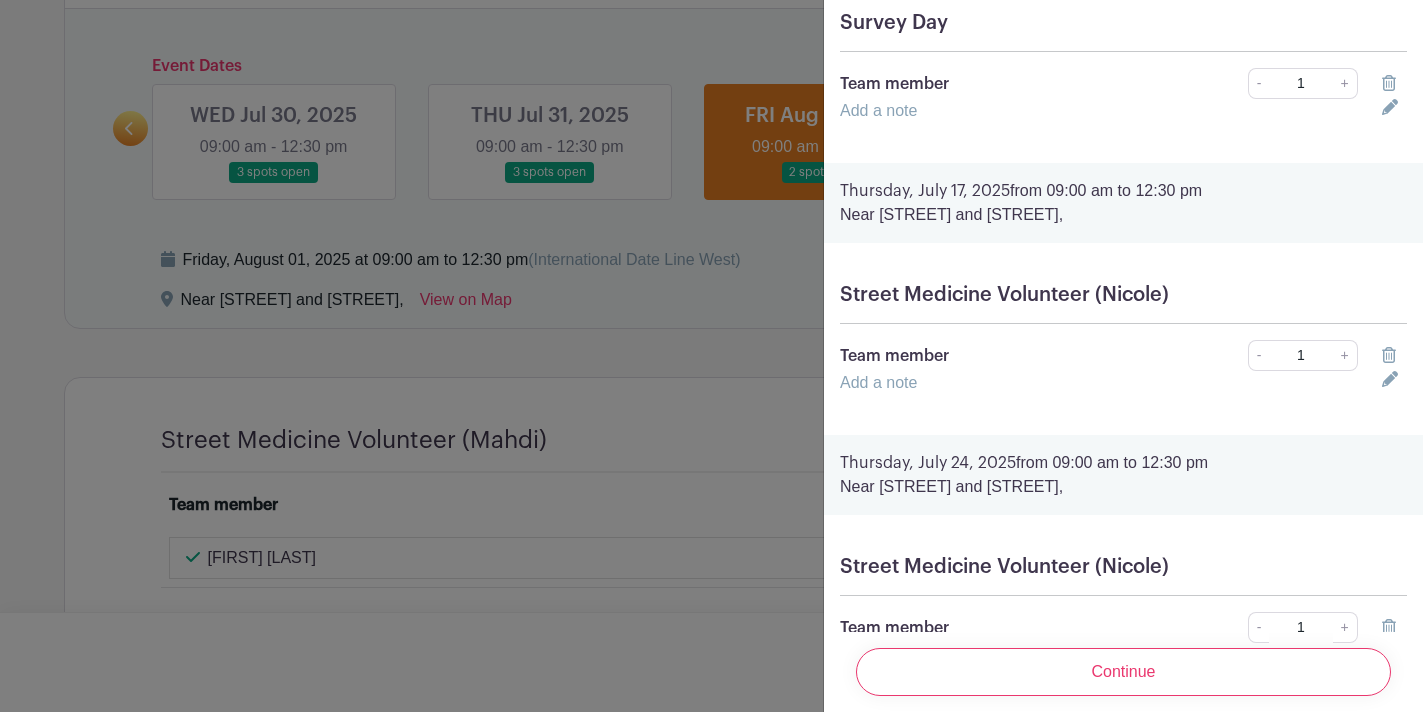 scroll, scrollTop: 0, scrollLeft: 0, axis: both 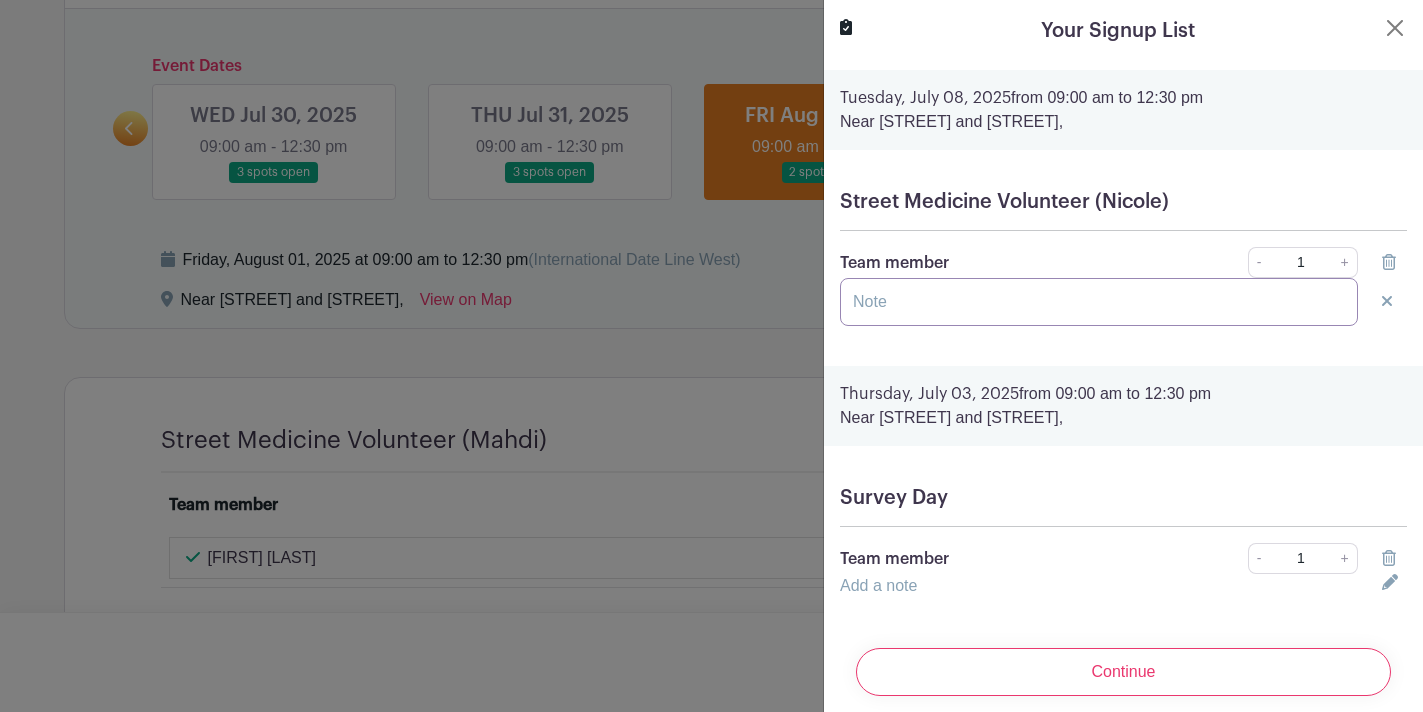 click at bounding box center (1099, 302) 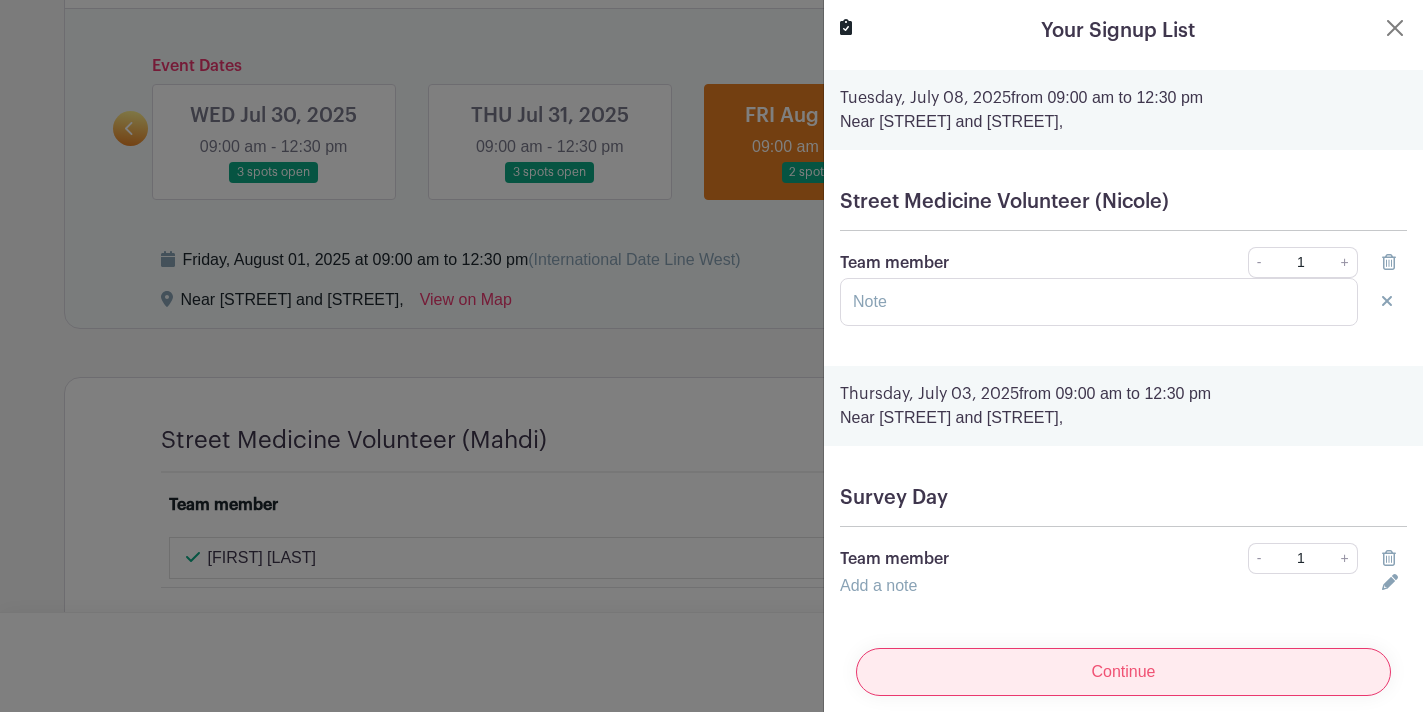 click on "Continue" at bounding box center [1123, 672] 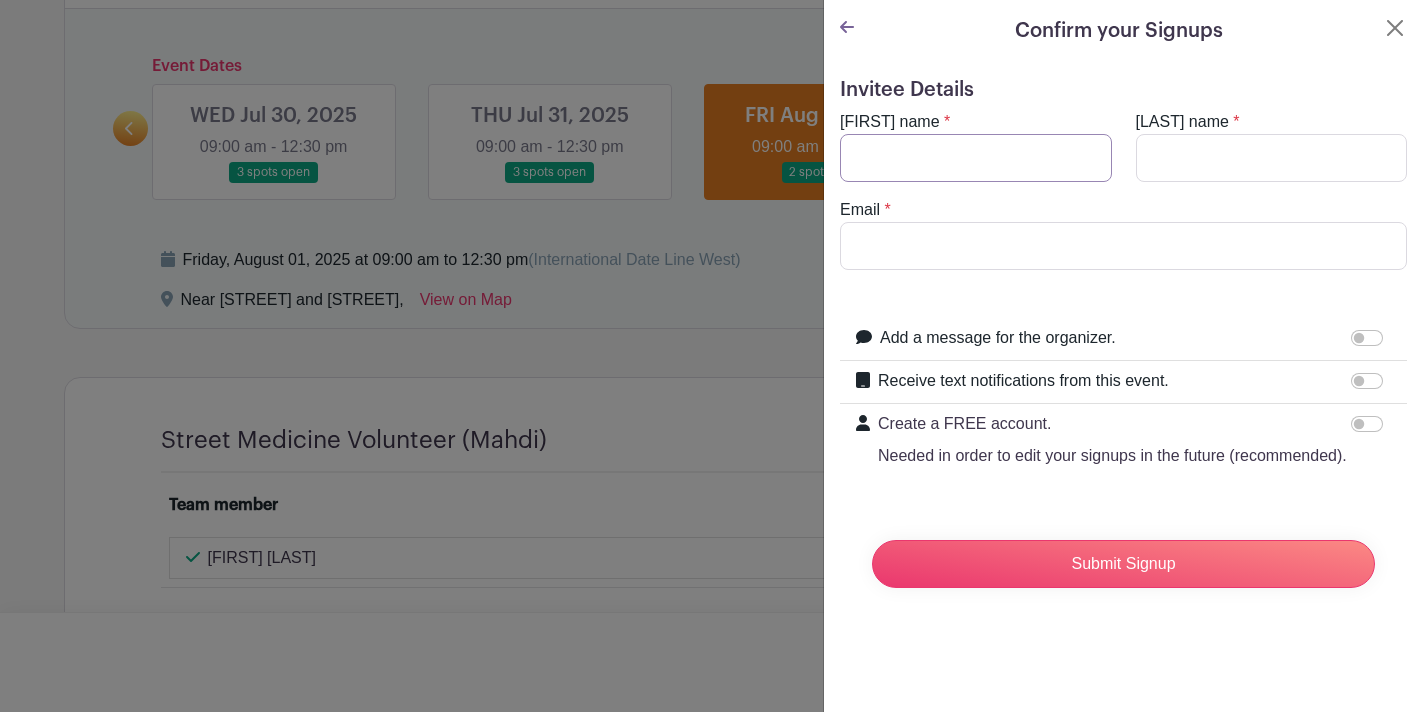 click on "[FIRST] name" at bounding box center (976, 158) 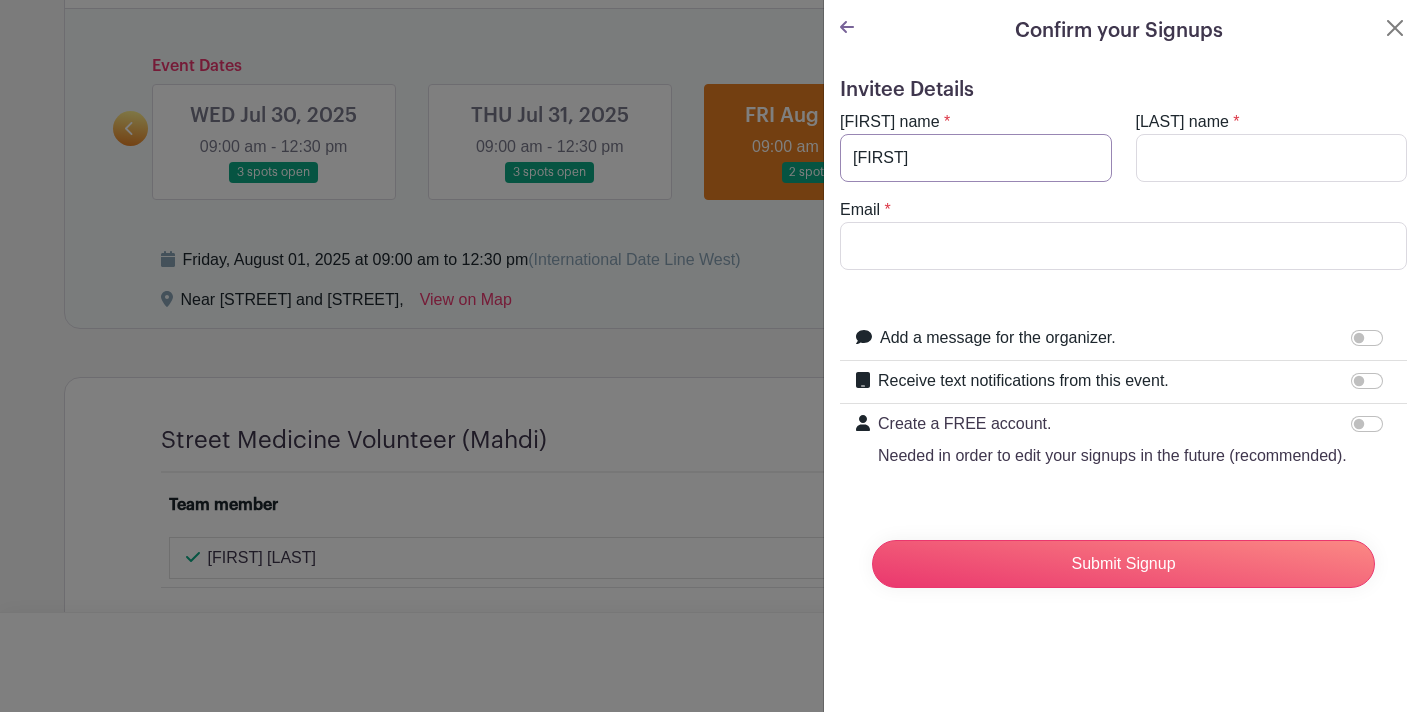 type on "[FIRST]" 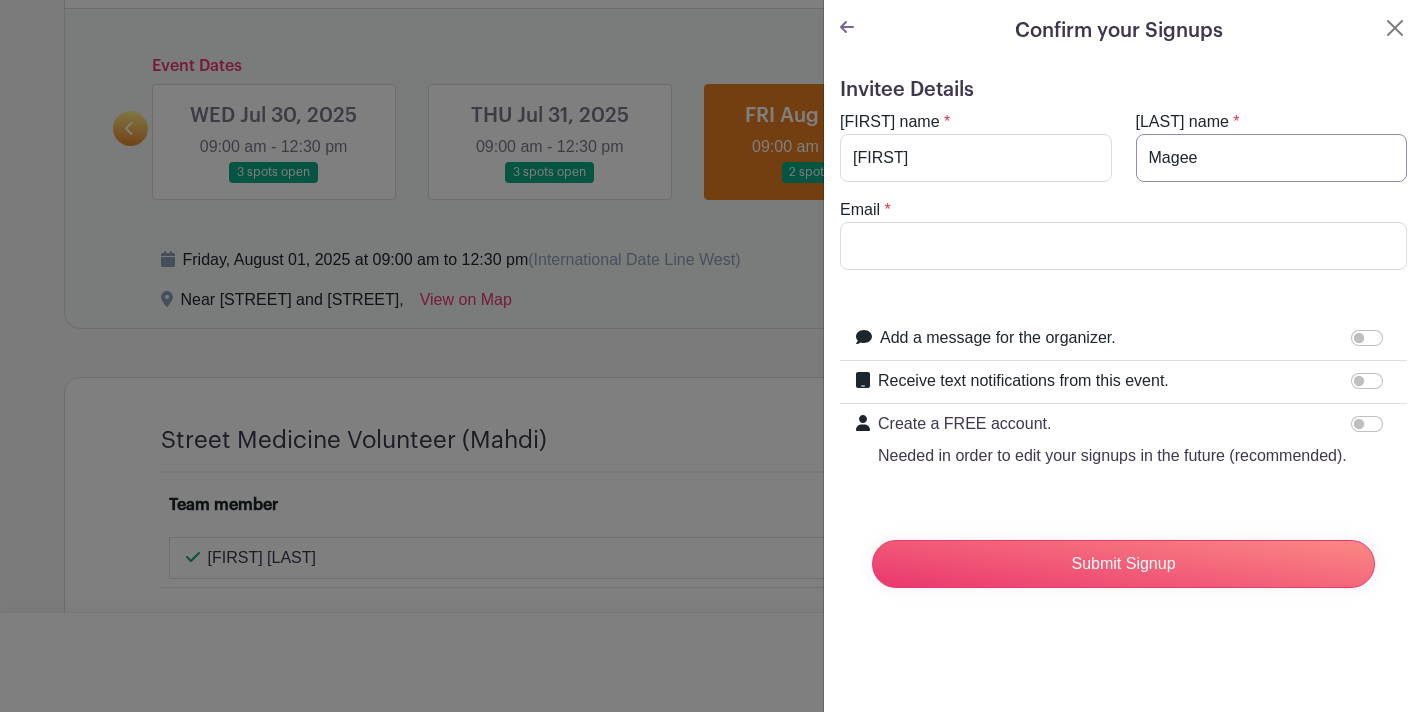 type on "Magee" 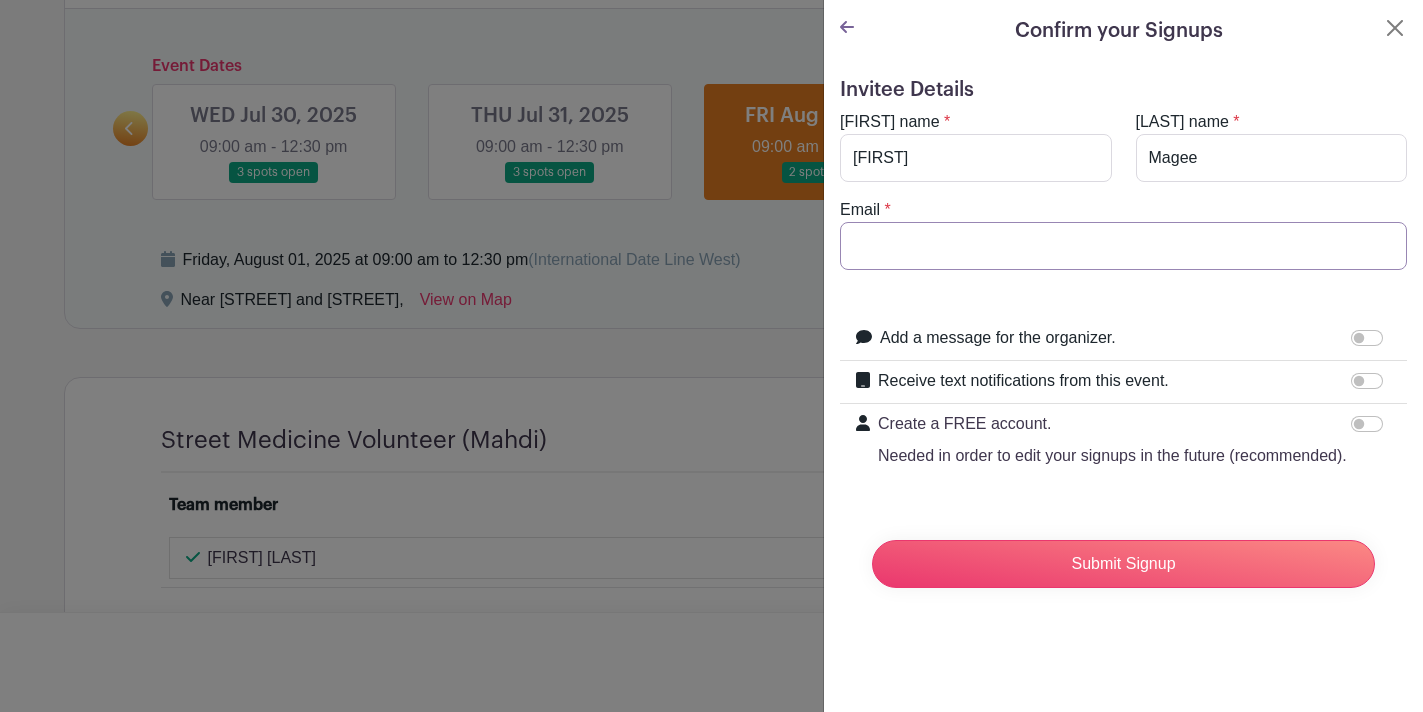 click on "Email" at bounding box center (1123, 246) 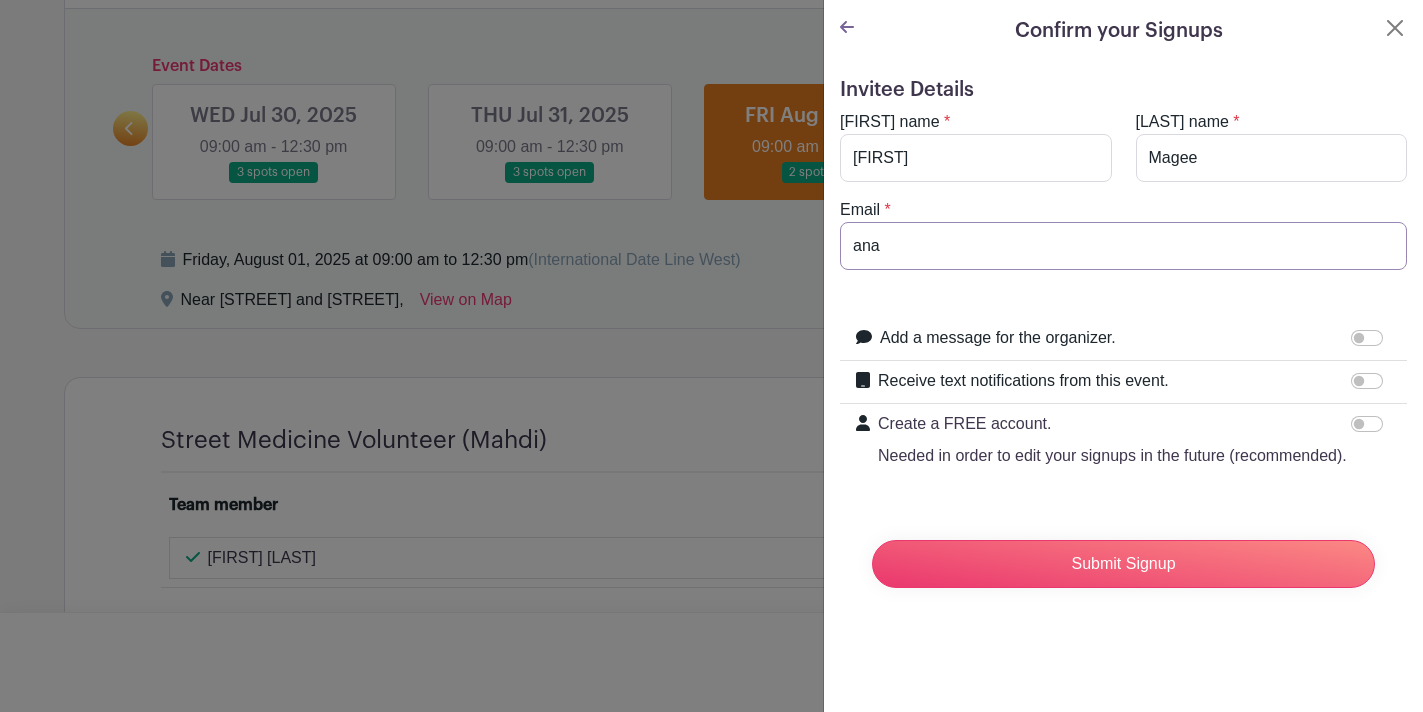 type on "[EMAIL]" 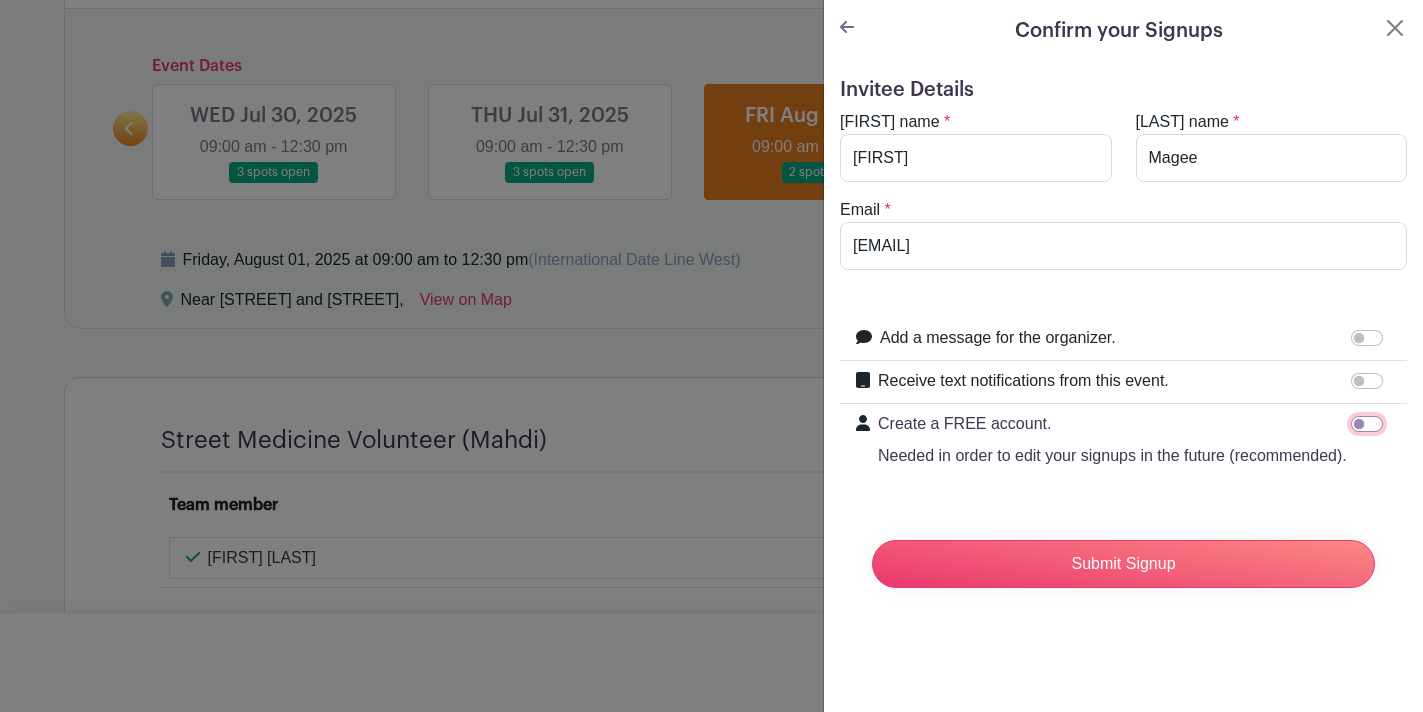 click on "Create a FREE account.
Needed in order to edit your signups in the future (recommended)." at bounding box center [1367, 424] 